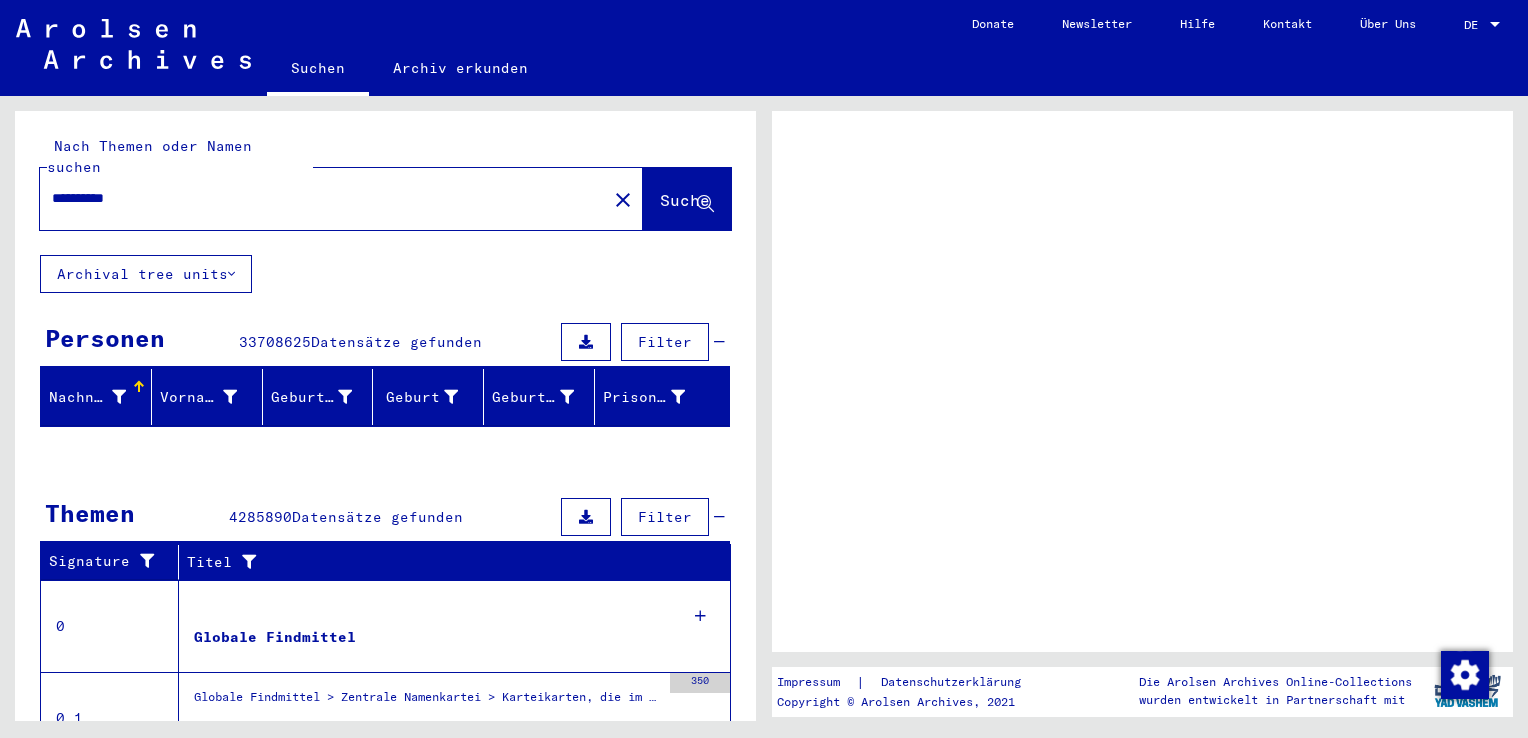 scroll, scrollTop: 0, scrollLeft: 0, axis: both 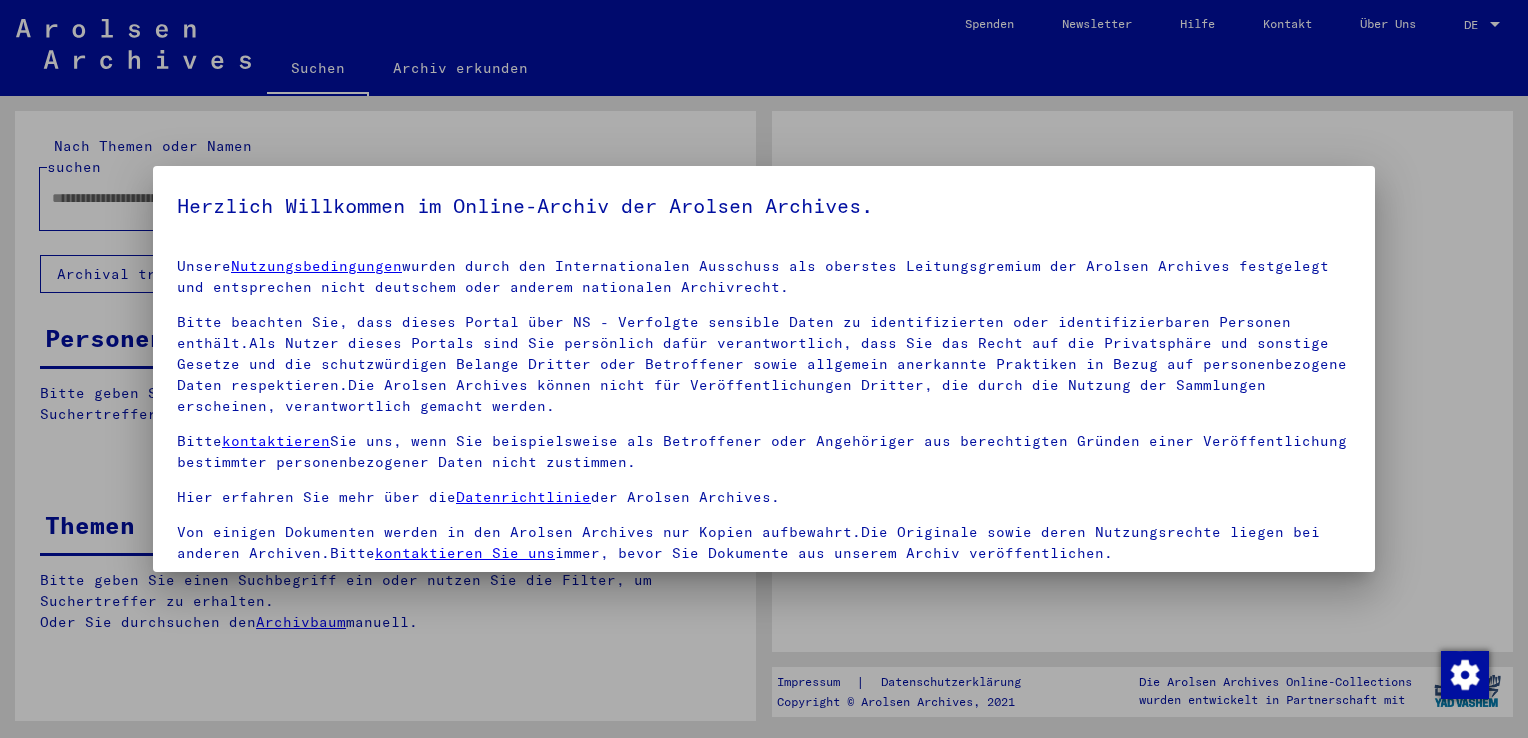 type on "**********" 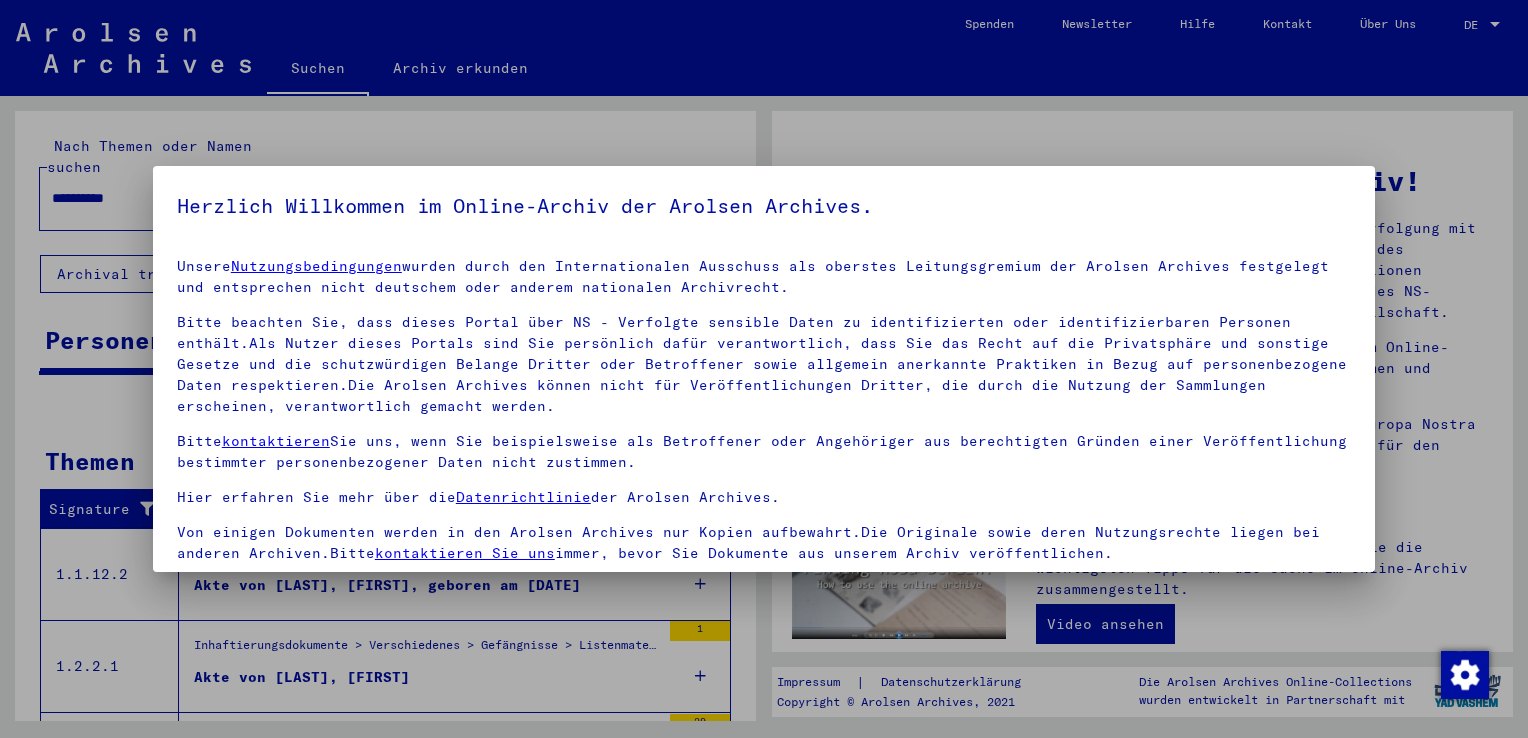 scroll, scrollTop: 173, scrollLeft: 0, axis: vertical 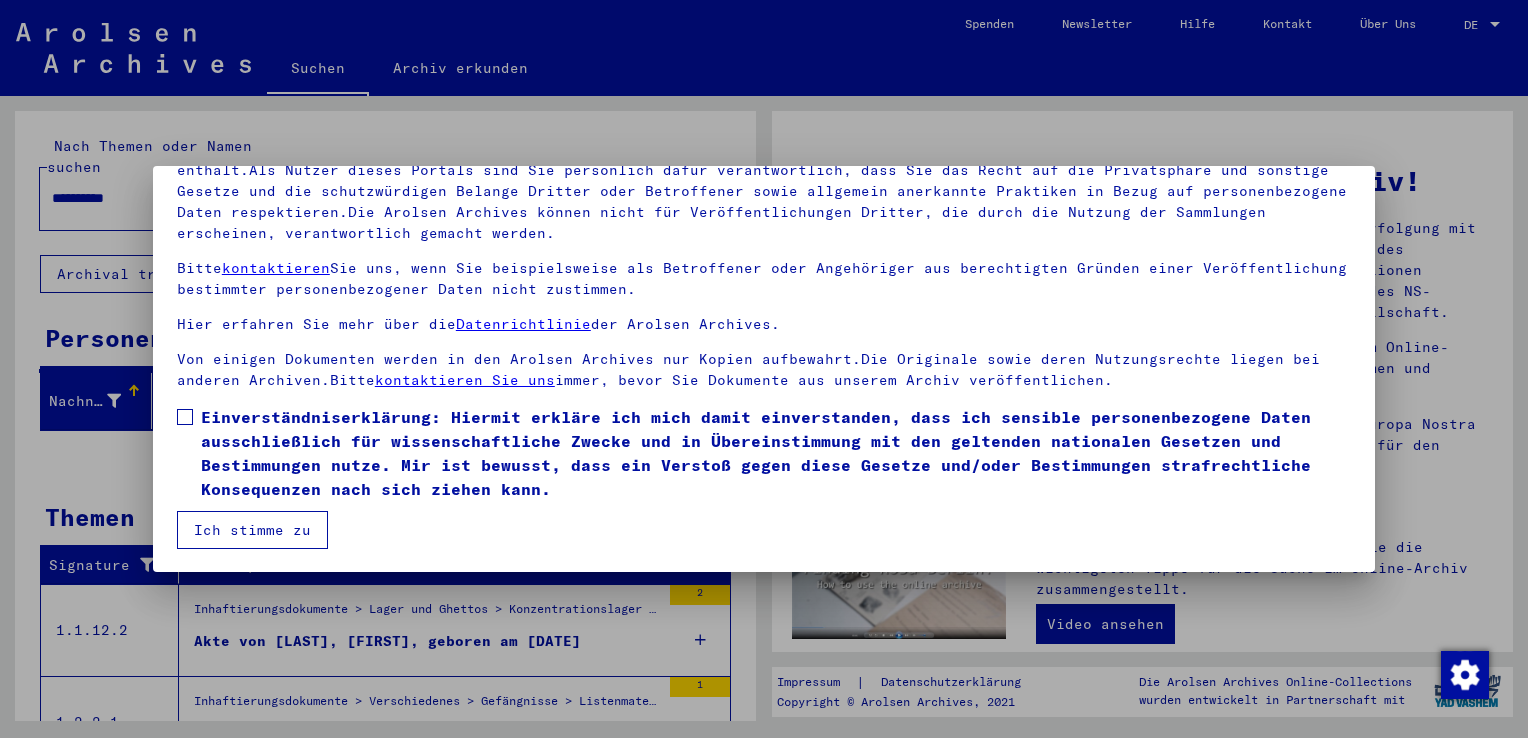 drag, startPoint x: 188, startPoint y: 421, endPoint x: 195, endPoint y: 464, distance: 43.56604 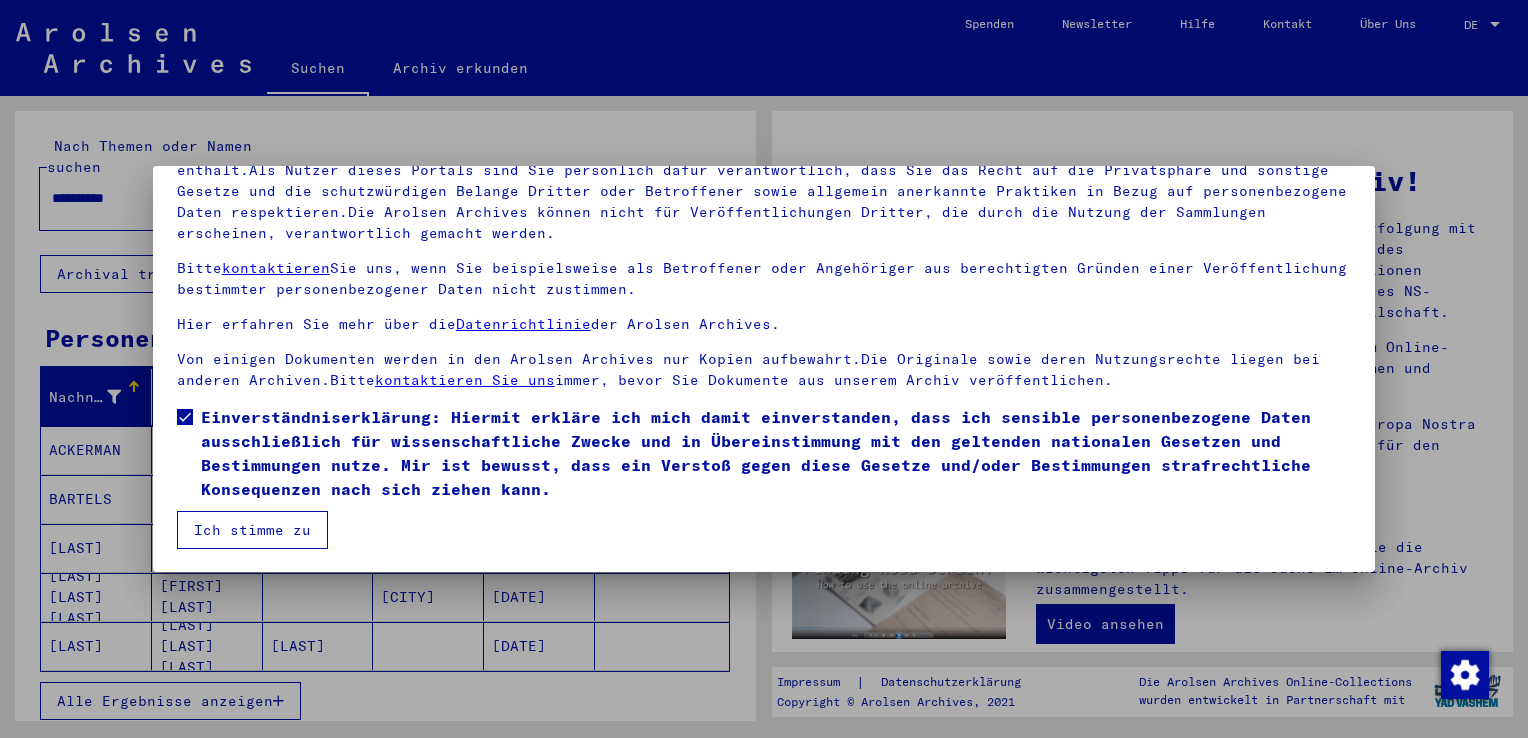 click on "Ich stimme zu" at bounding box center [252, 530] 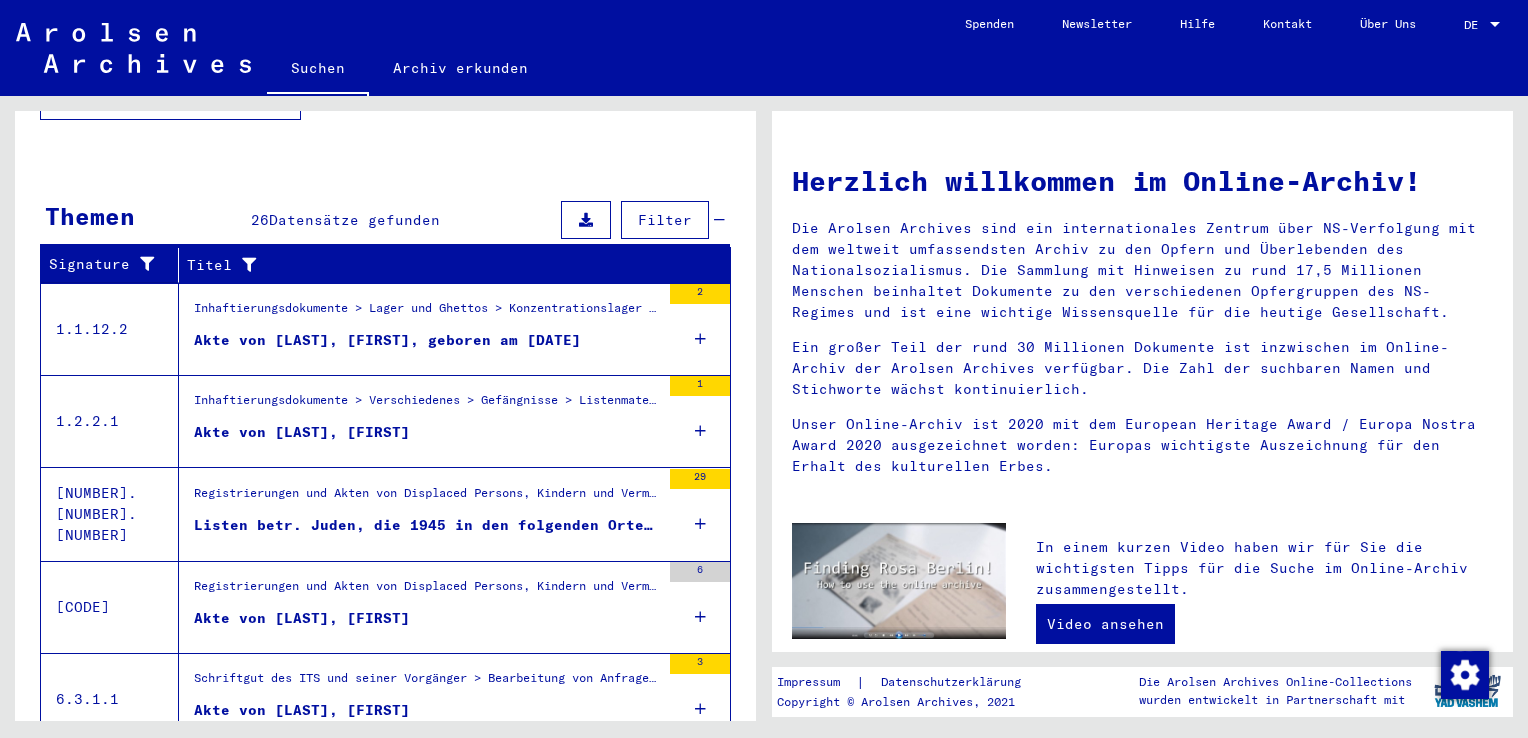 scroll, scrollTop: 653, scrollLeft: 0, axis: vertical 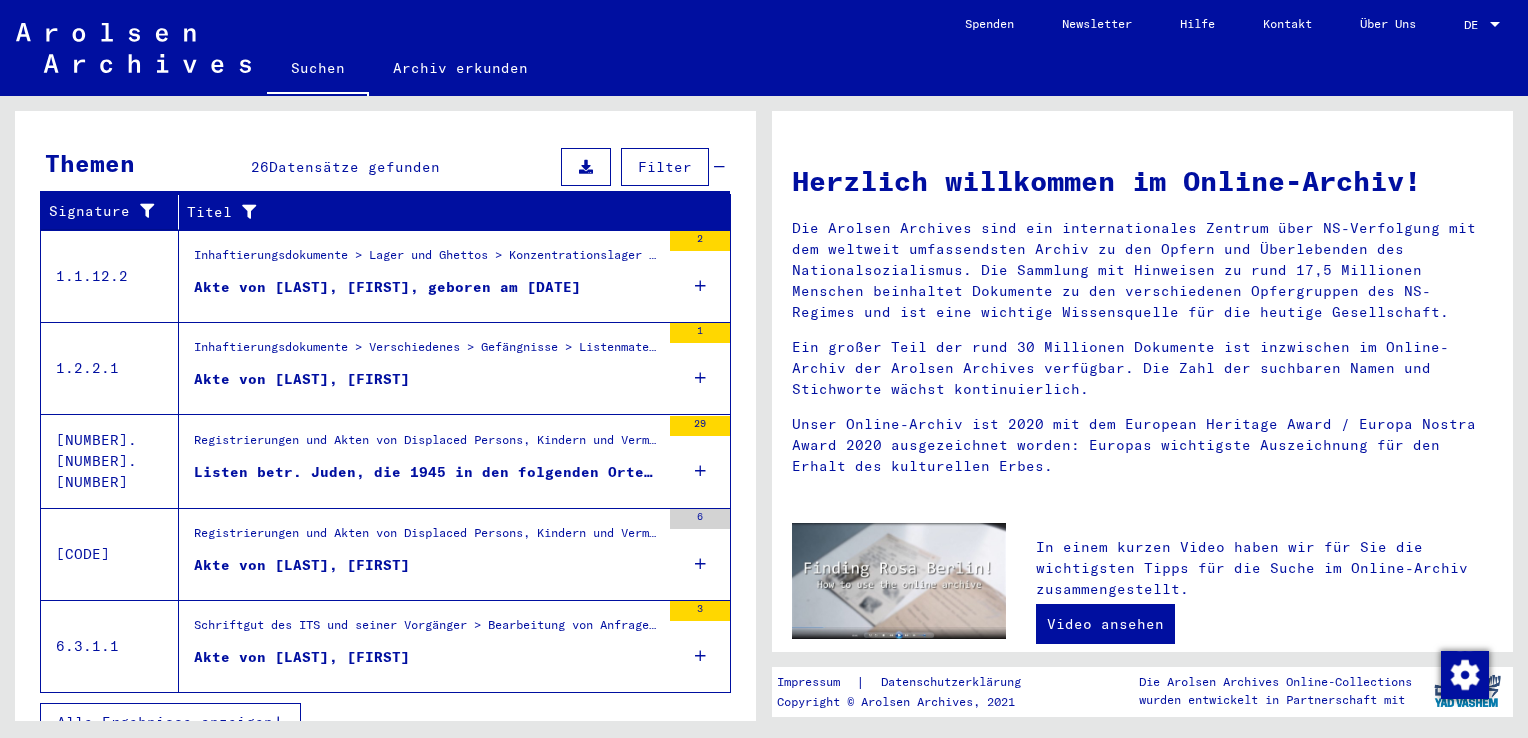 click on "Schriftgut des ITS und seiner Vorgänger > Bearbeitung von Anfragen > Suchvorgänge > Suchanfragen 1945 - 1946 > Akten mit Namen ab MEVS" at bounding box center [427, 630] 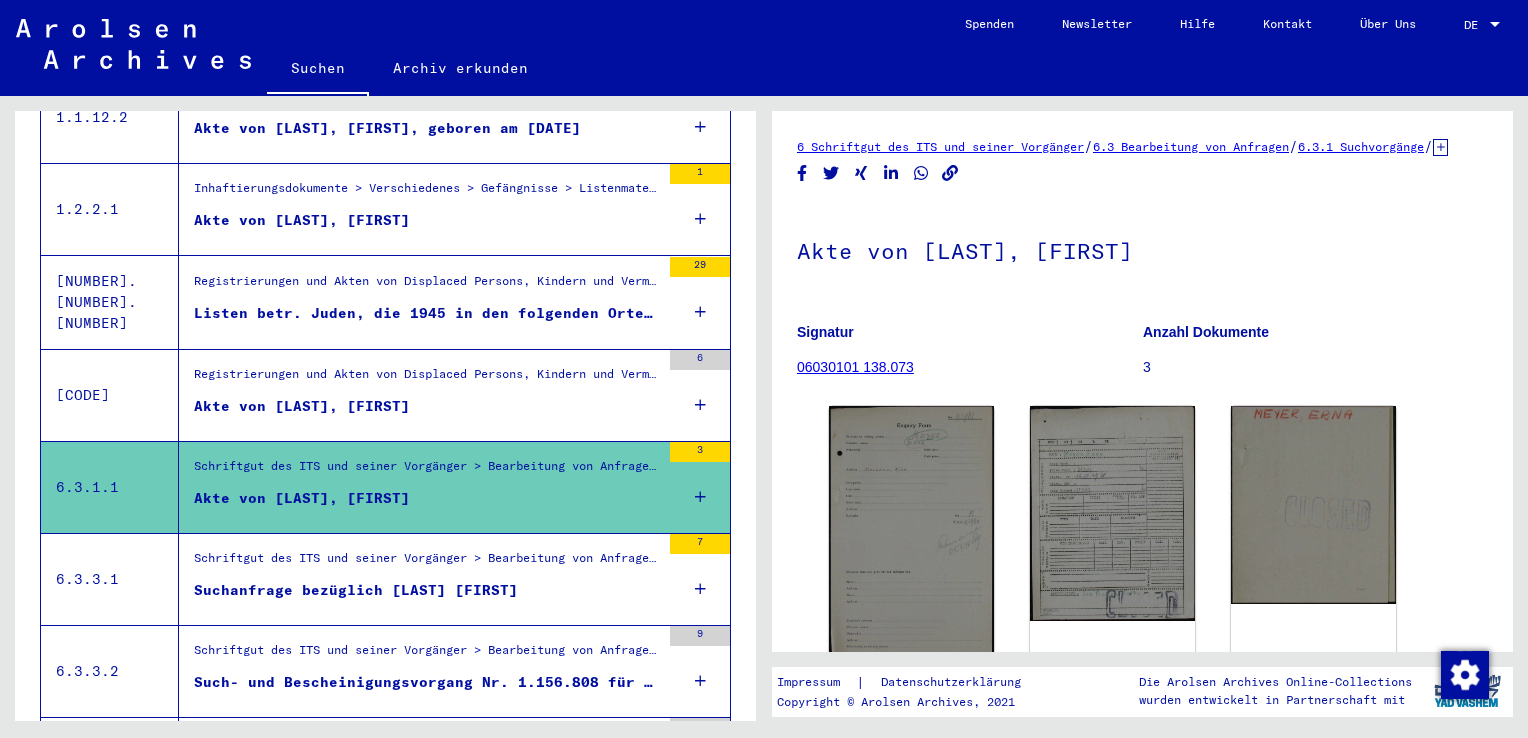 scroll, scrollTop: 294, scrollLeft: 0, axis: vertical 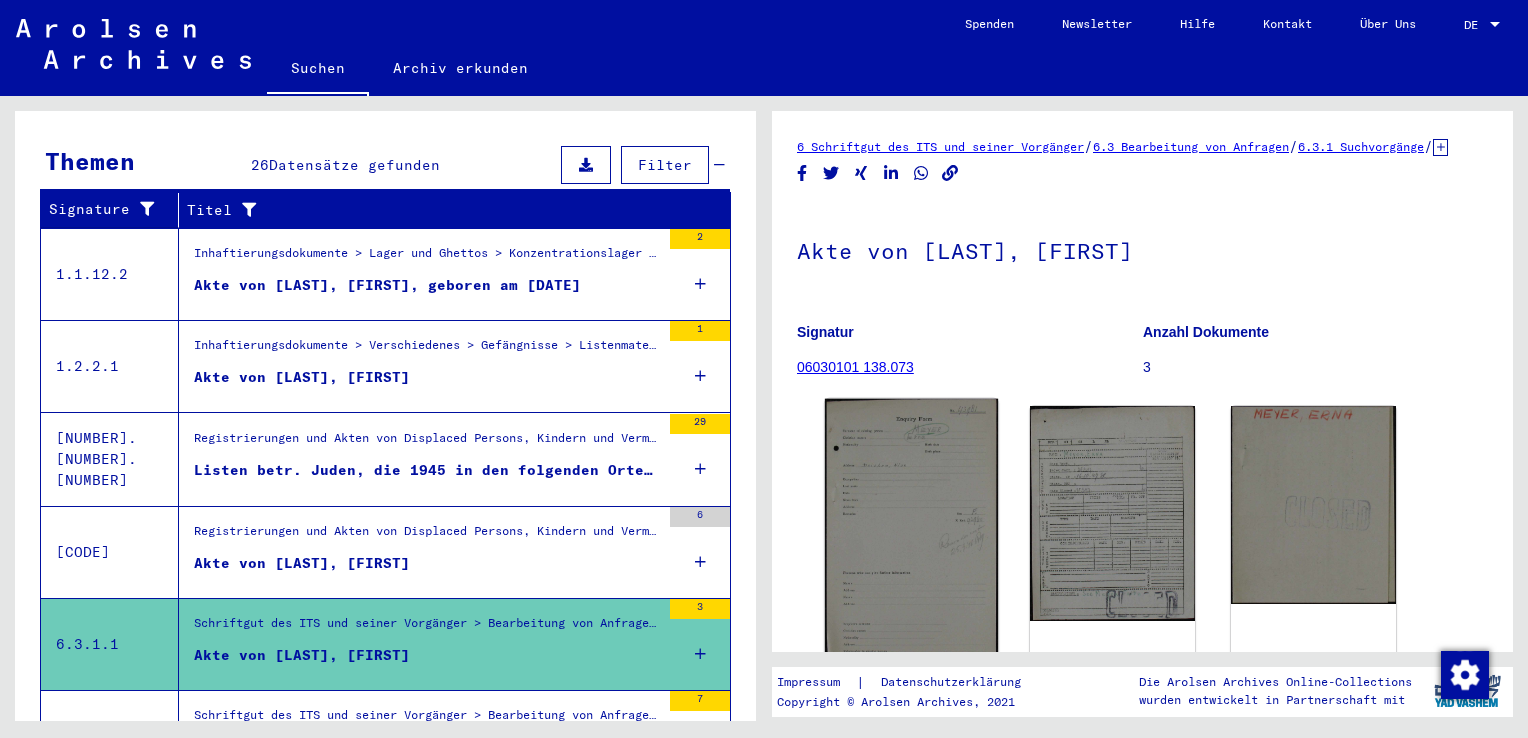 click 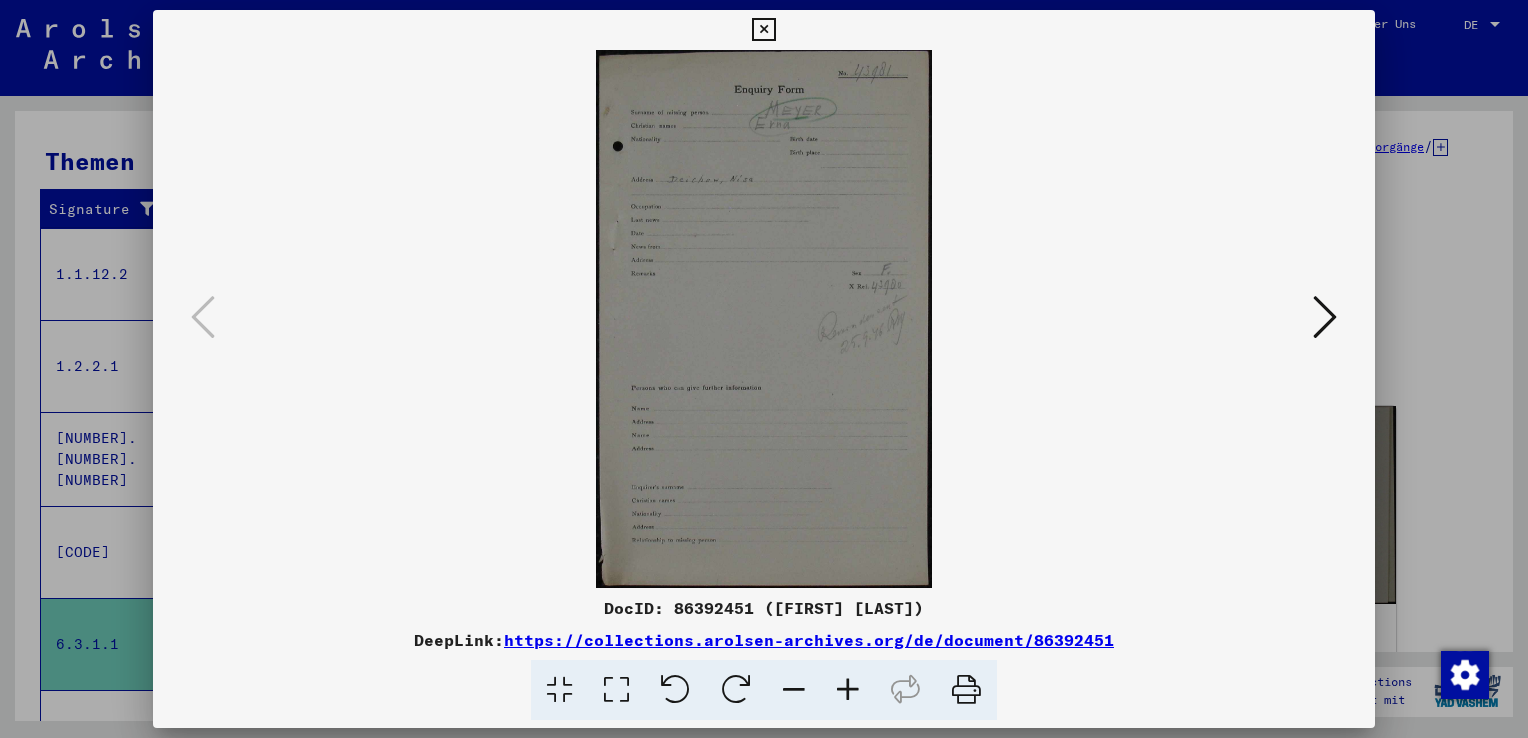 click at bounding box center [1325, 317] 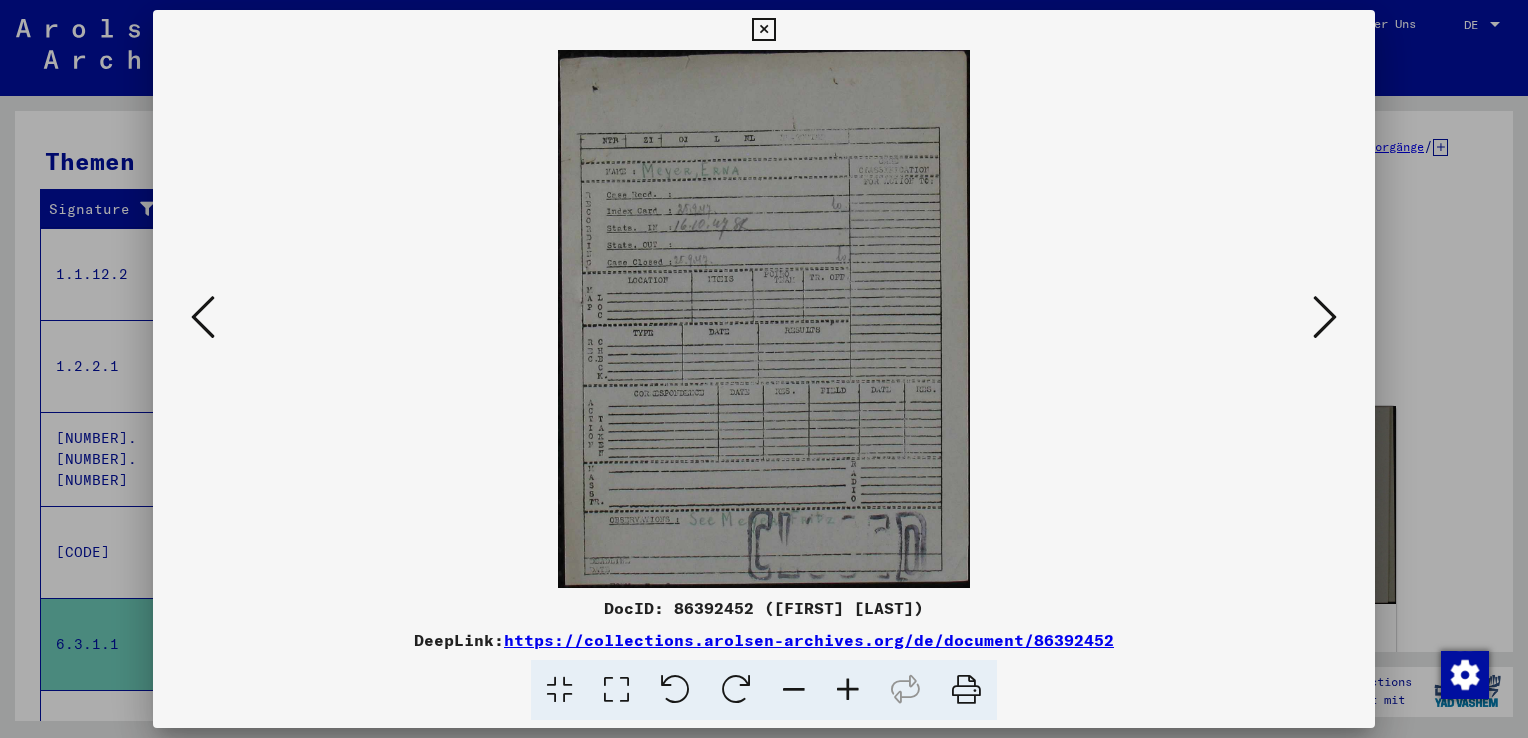 click at bounding box center [1325, 317] 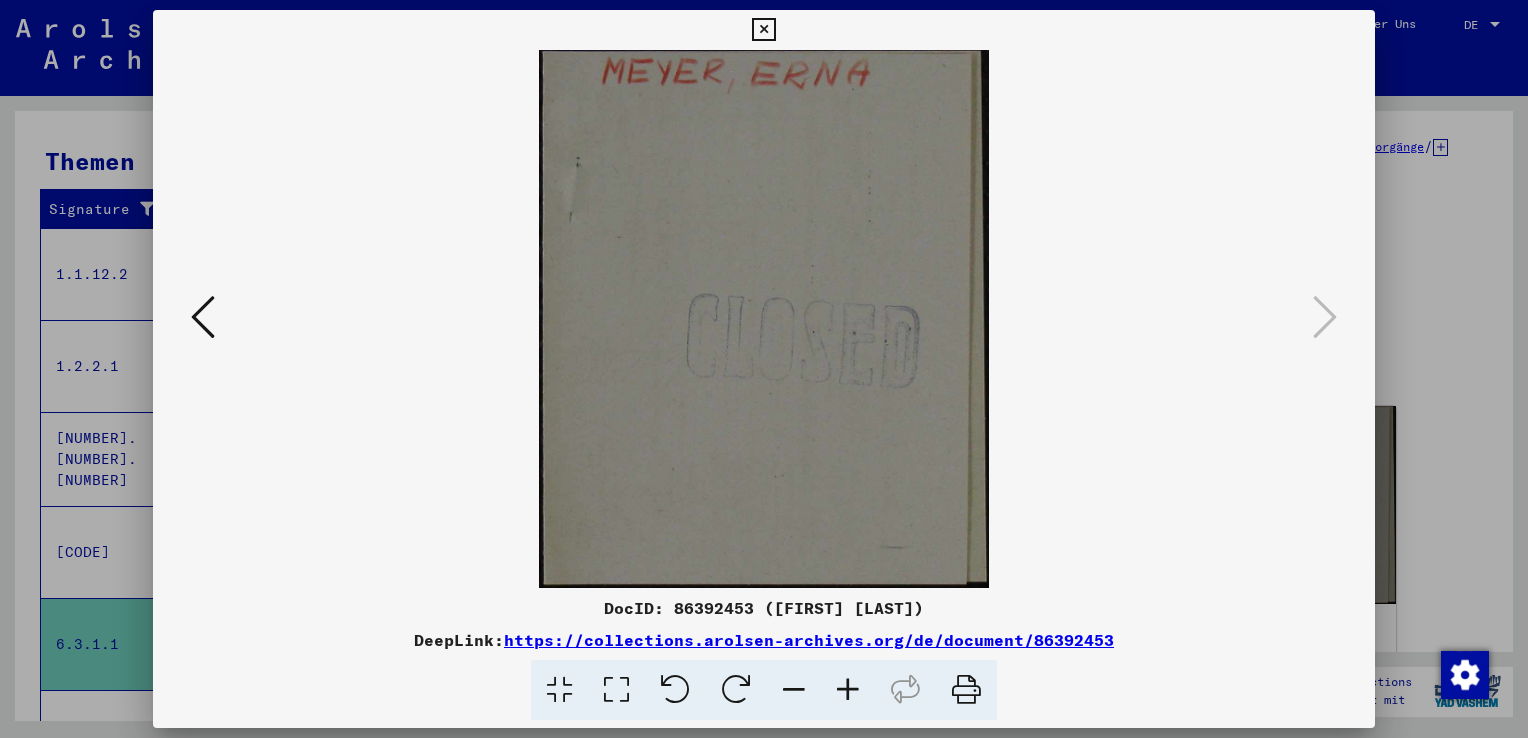 click at bounding box center (763, 30) 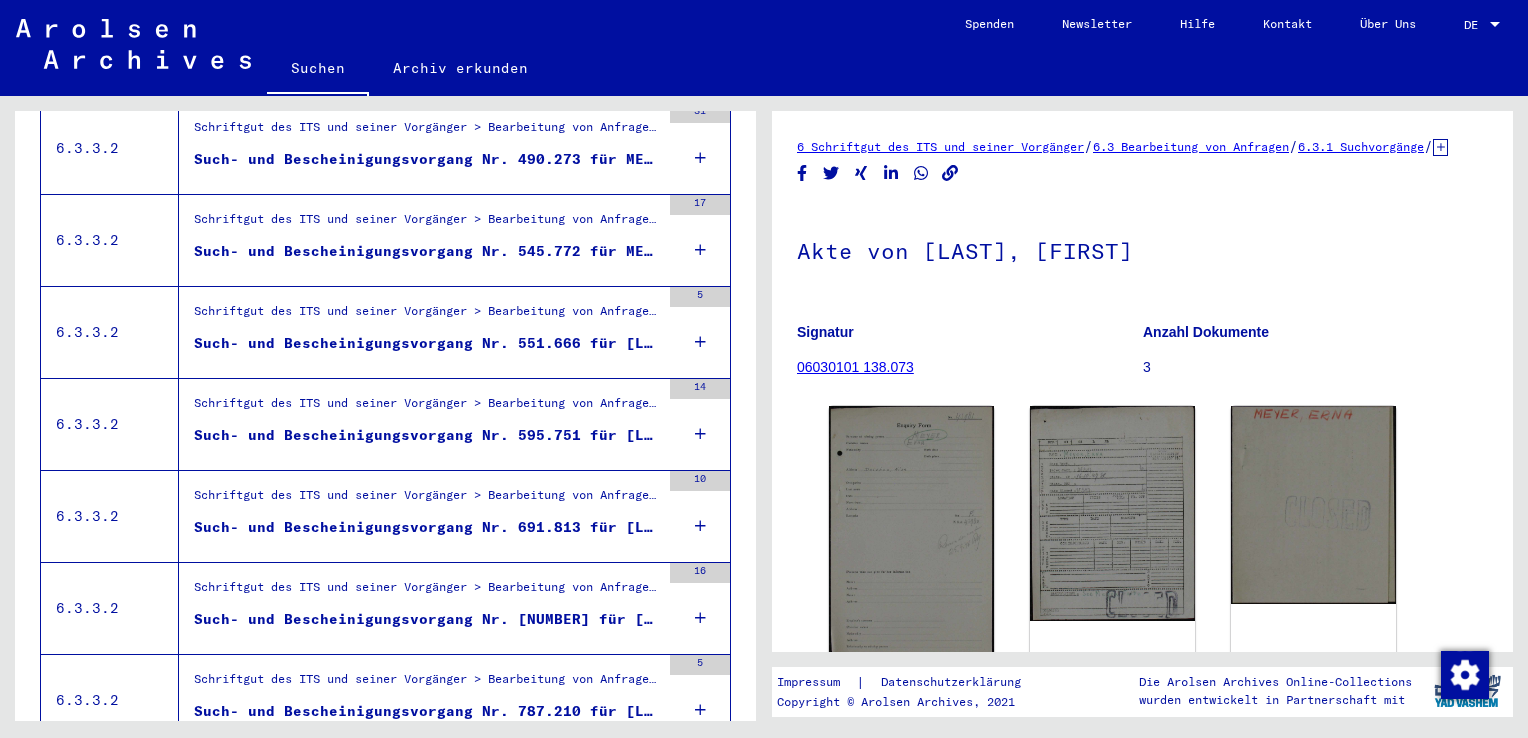 scroll, scrollTop: 2186, scrollLeft: 0, axis: vertical 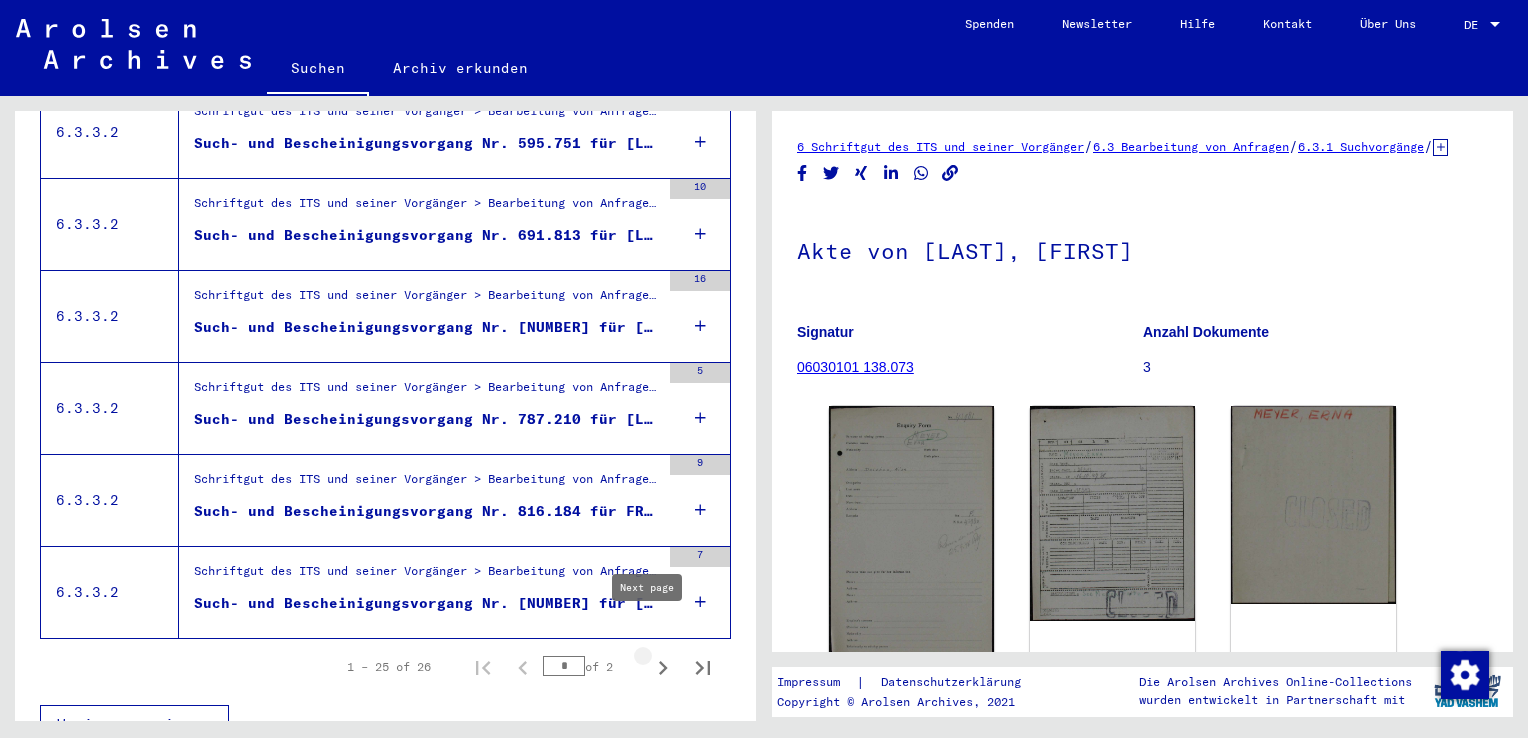 click 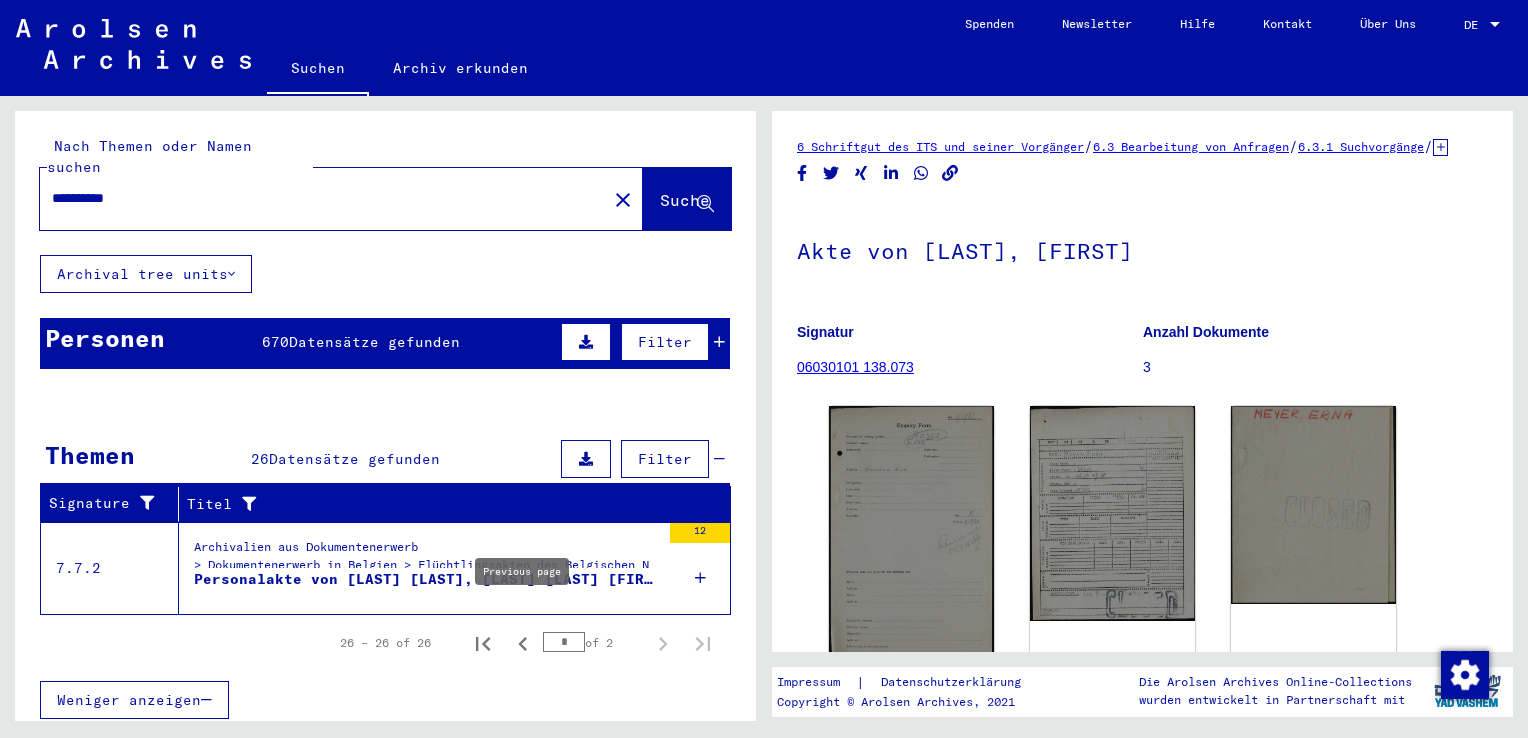 click 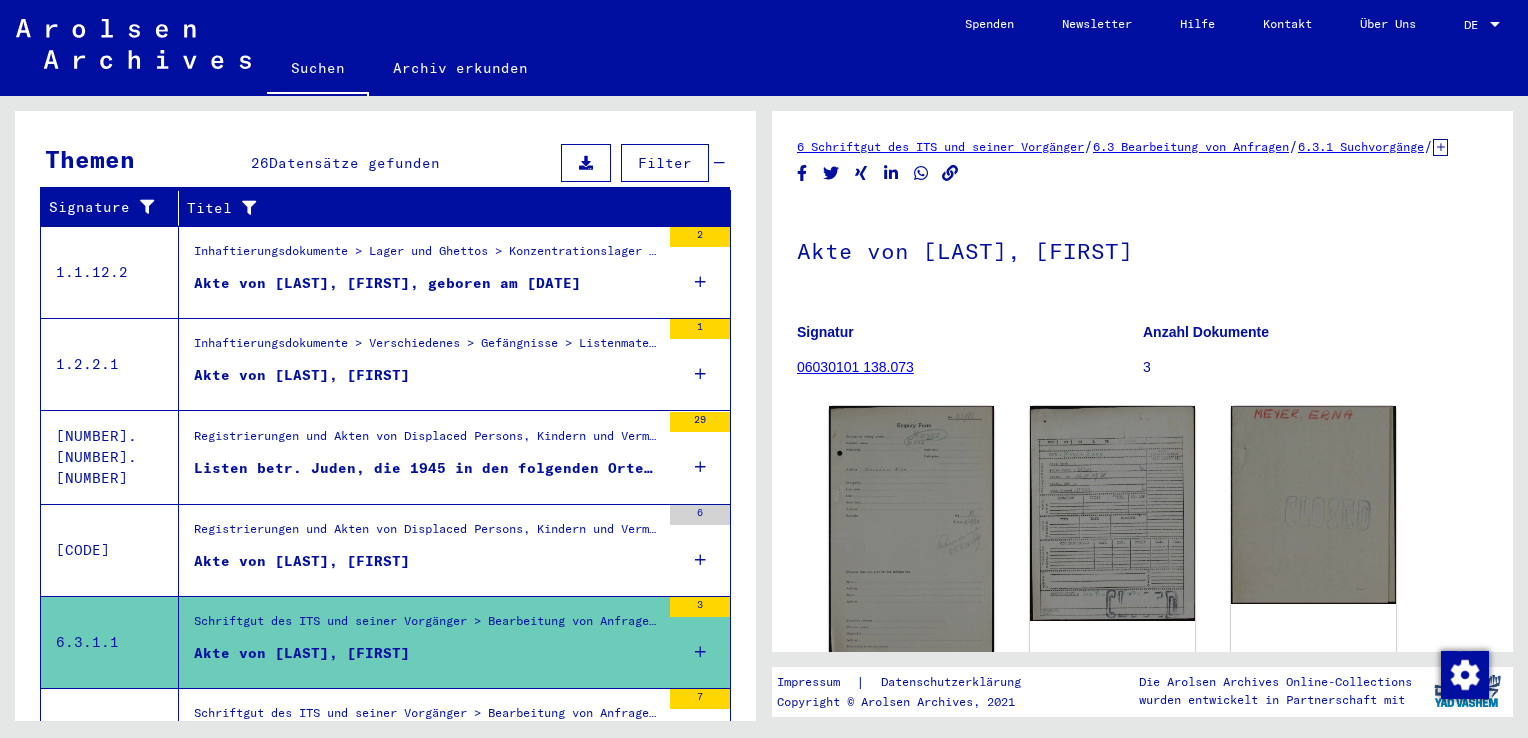scroll, scrollTop: 300, scrollLeft: 0, axis: vertical 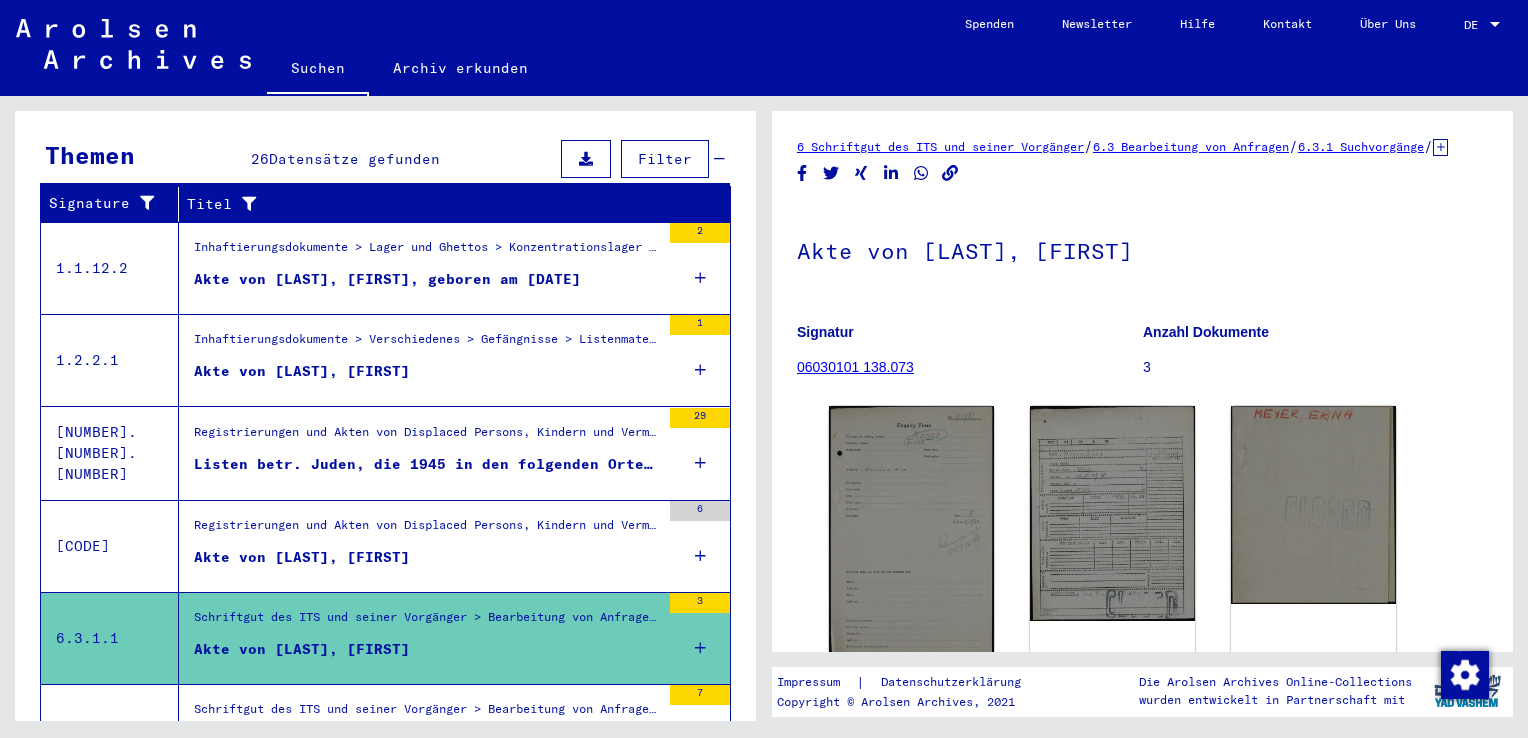 click on "Listen betr. Juden, die 1945 in den folgenden Orten lebten: Aglasterhausen ([LAST], [FIRST]), Bruchsal, Dossenheim ([LAST], [FIRST]), Eberbach, Eppelheim ([LAST], [FIRST]), Eppingen ([LAST], [FIRST] n ..." at bounding box center (427, 464) 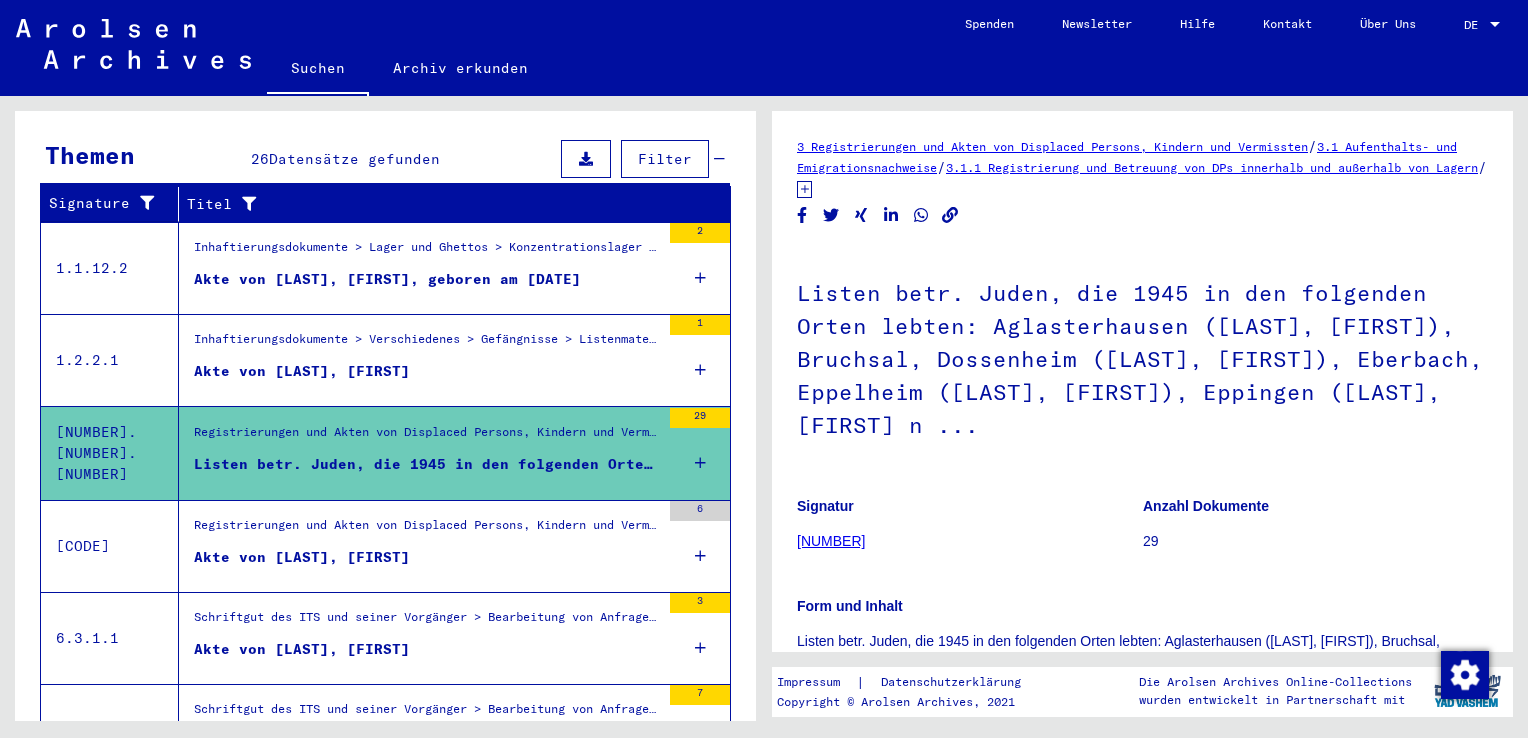scroll, scrollTop: 0, scrollLeft: 0, axis: both 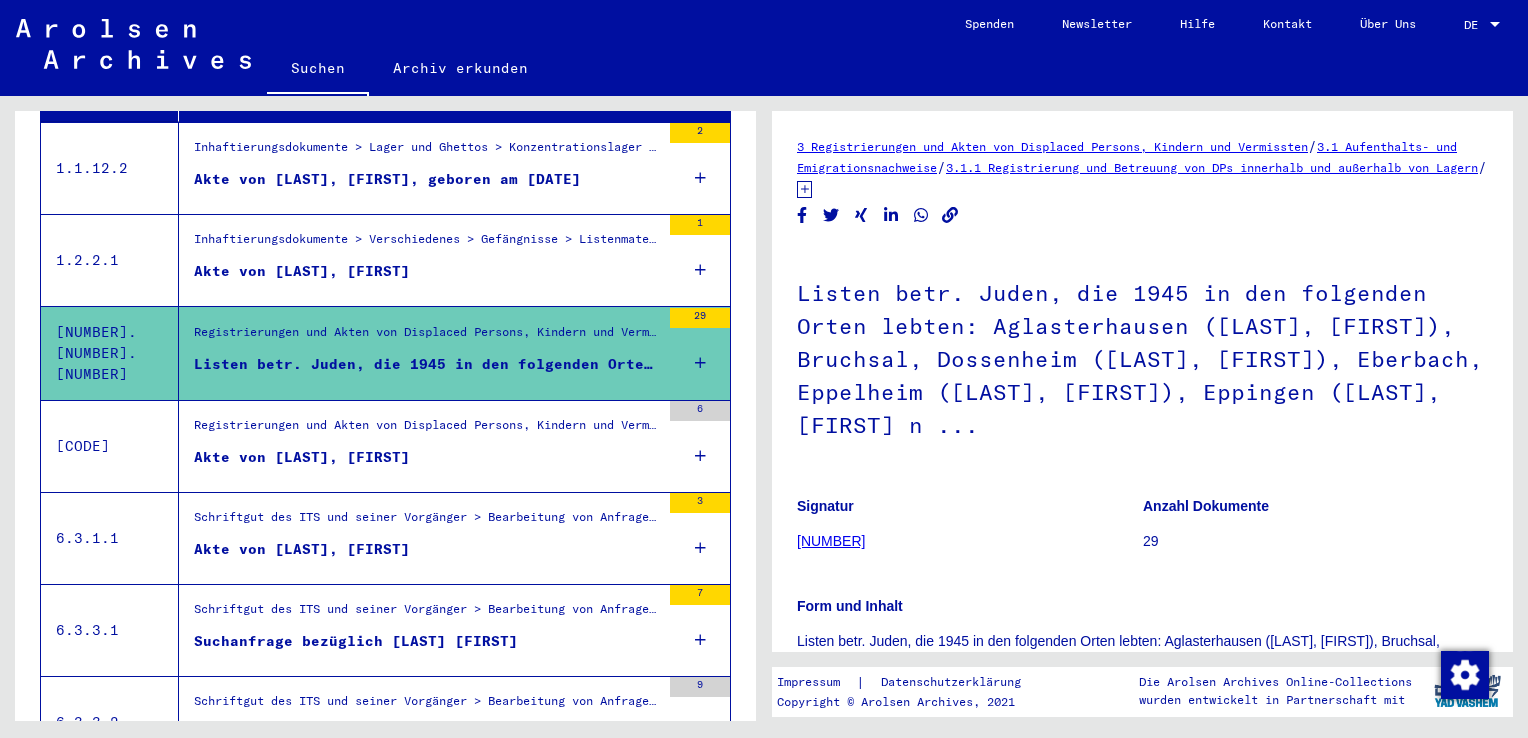 click on "Akte von [LAST], [FIRST]" at bounding box center [427, 554] 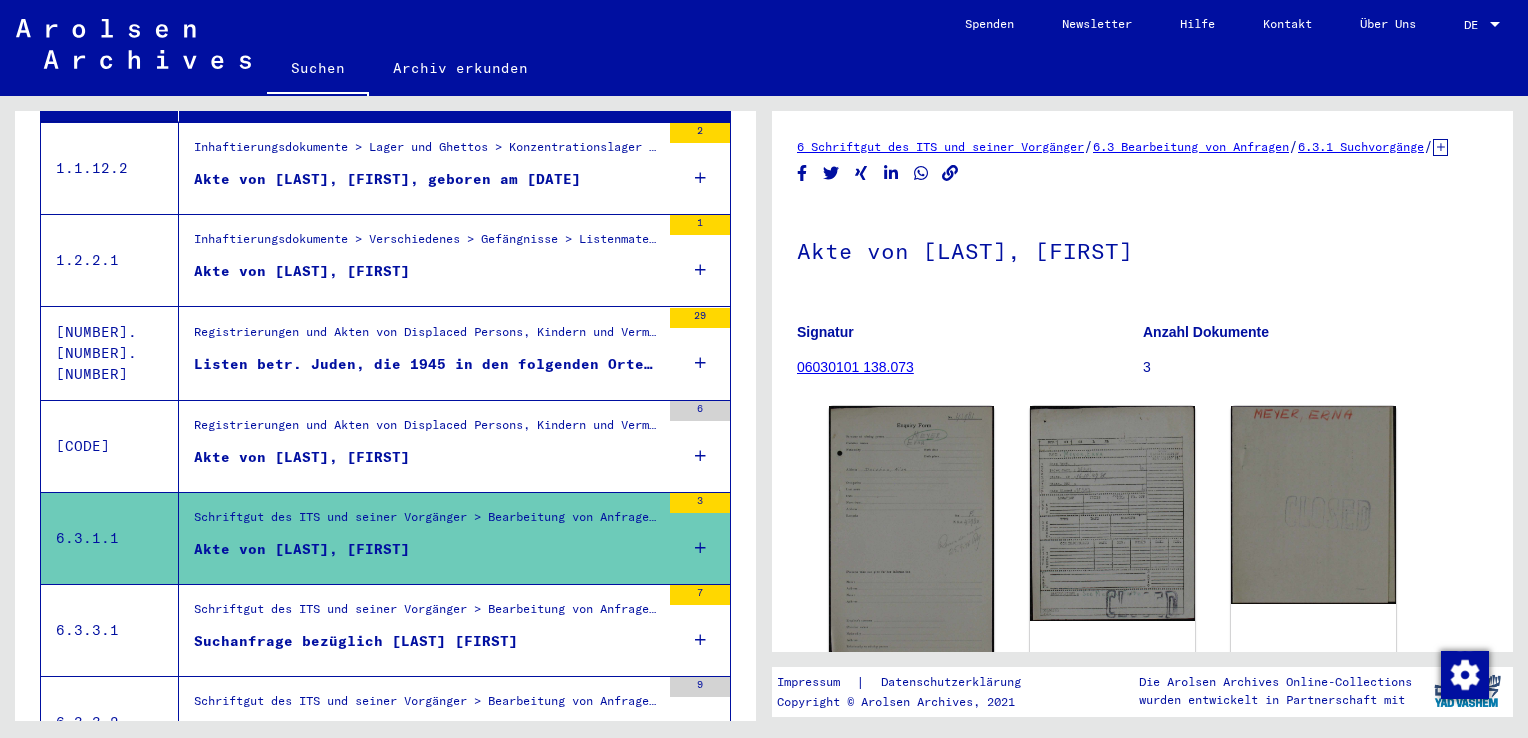 scroll, scrollTop: 0, scrollLeft: 0, axis: both 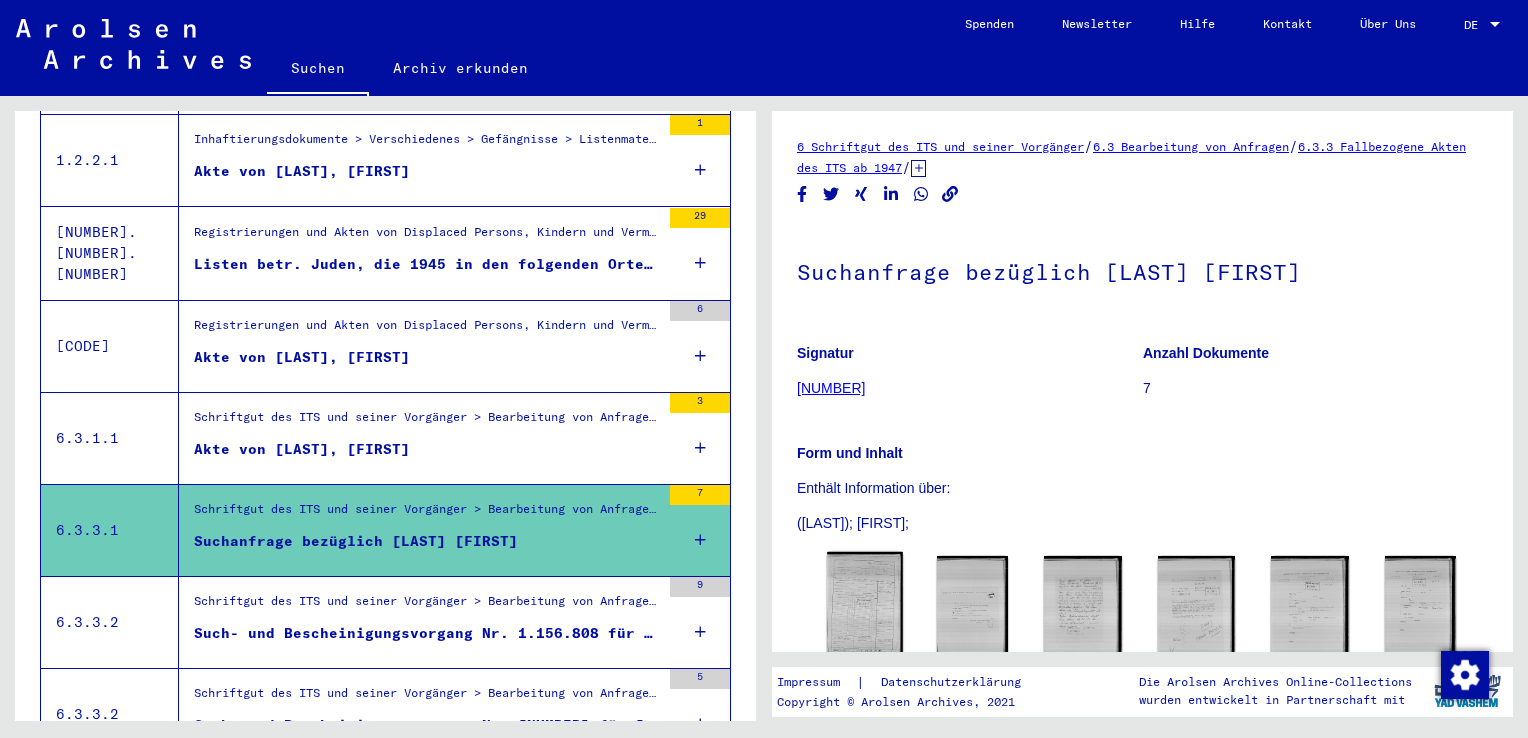 click 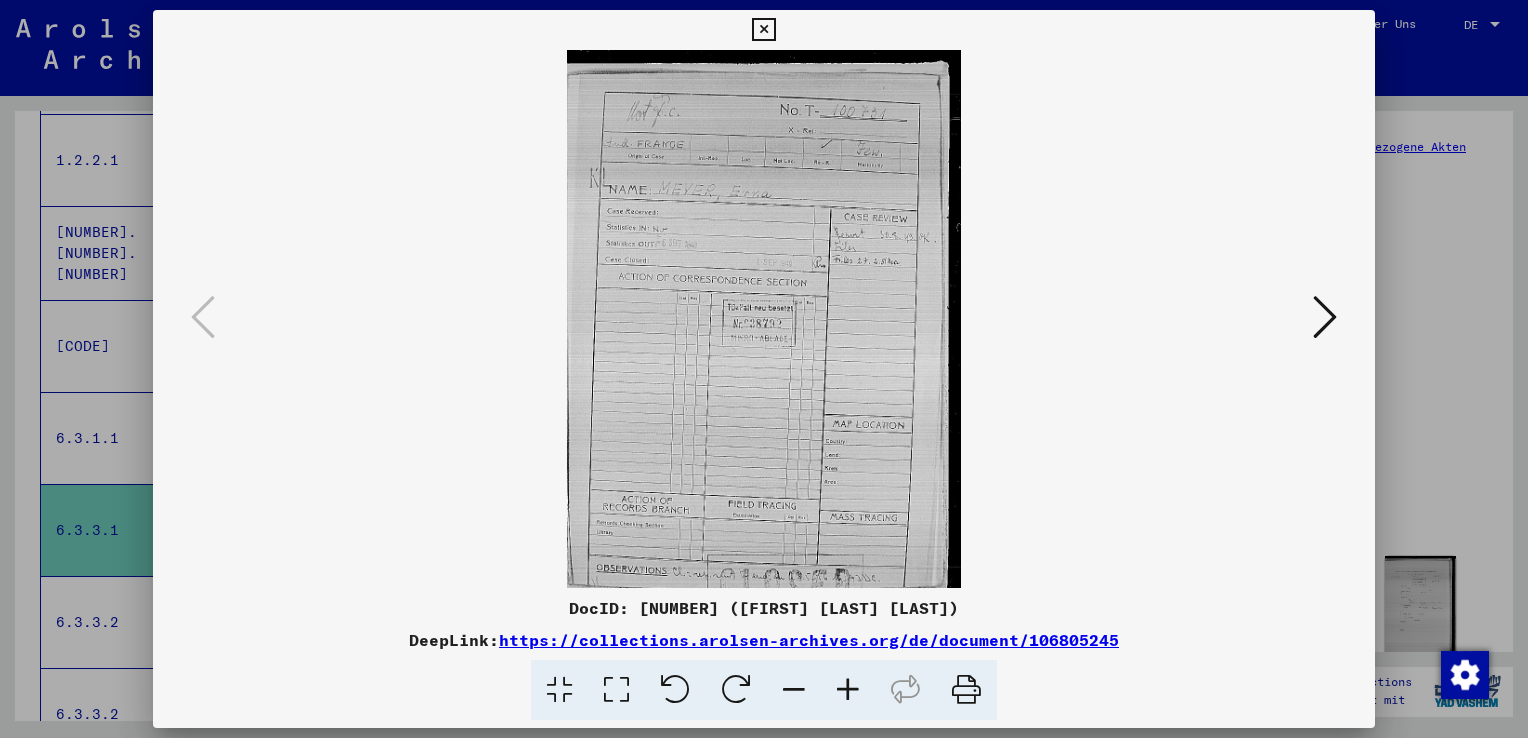 click at bounding box center [1325, 317] 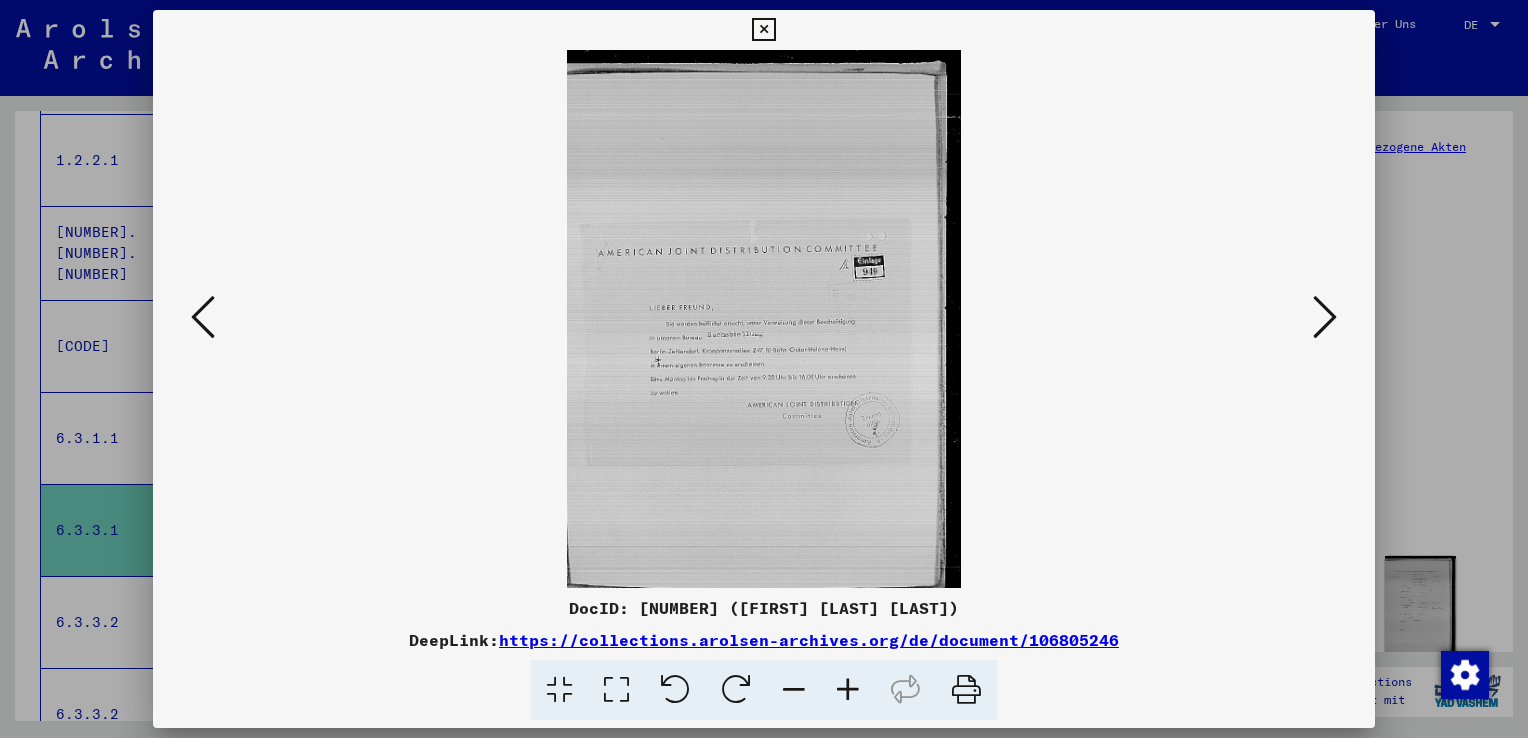 click at bounding box center [1325, 317] 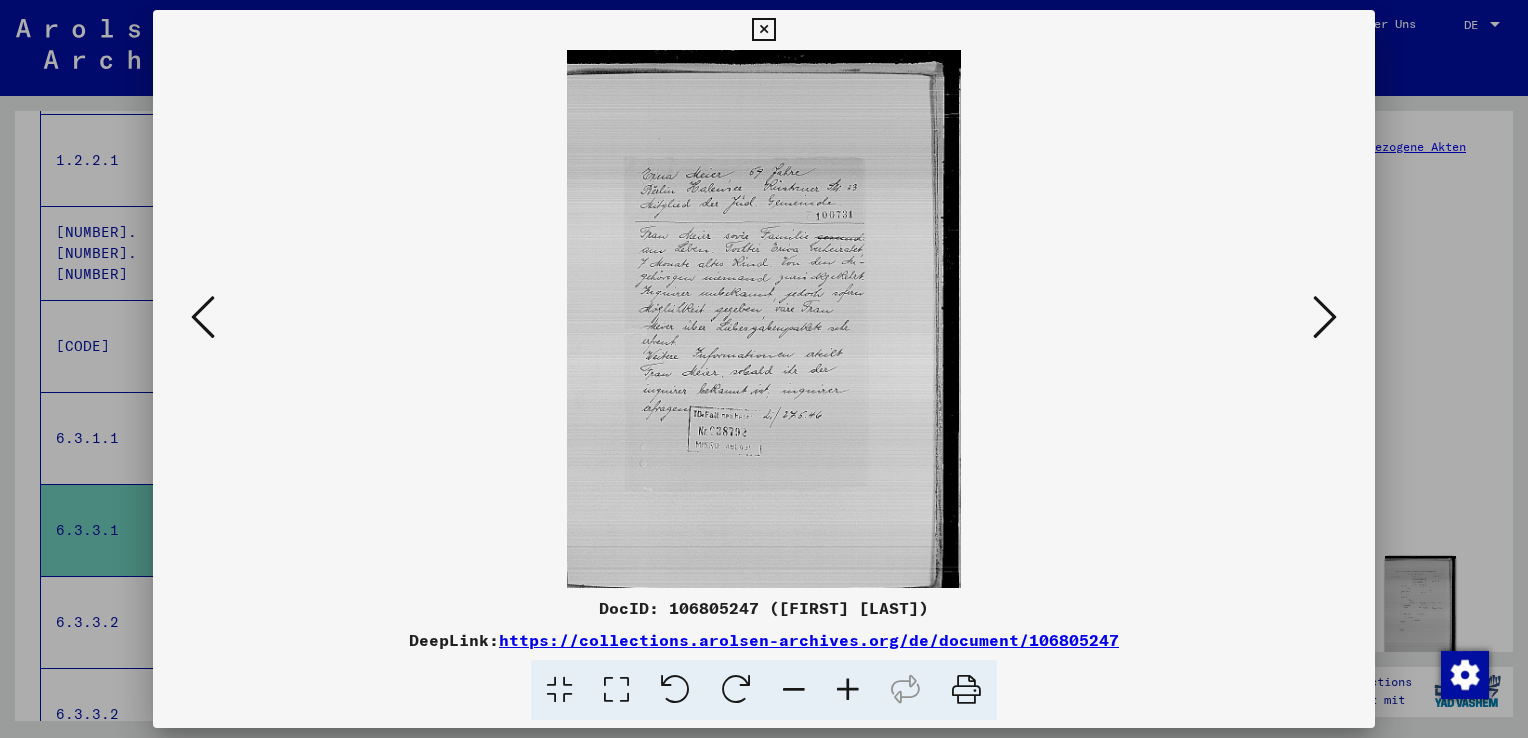 click at bounding box center [1325, 317] 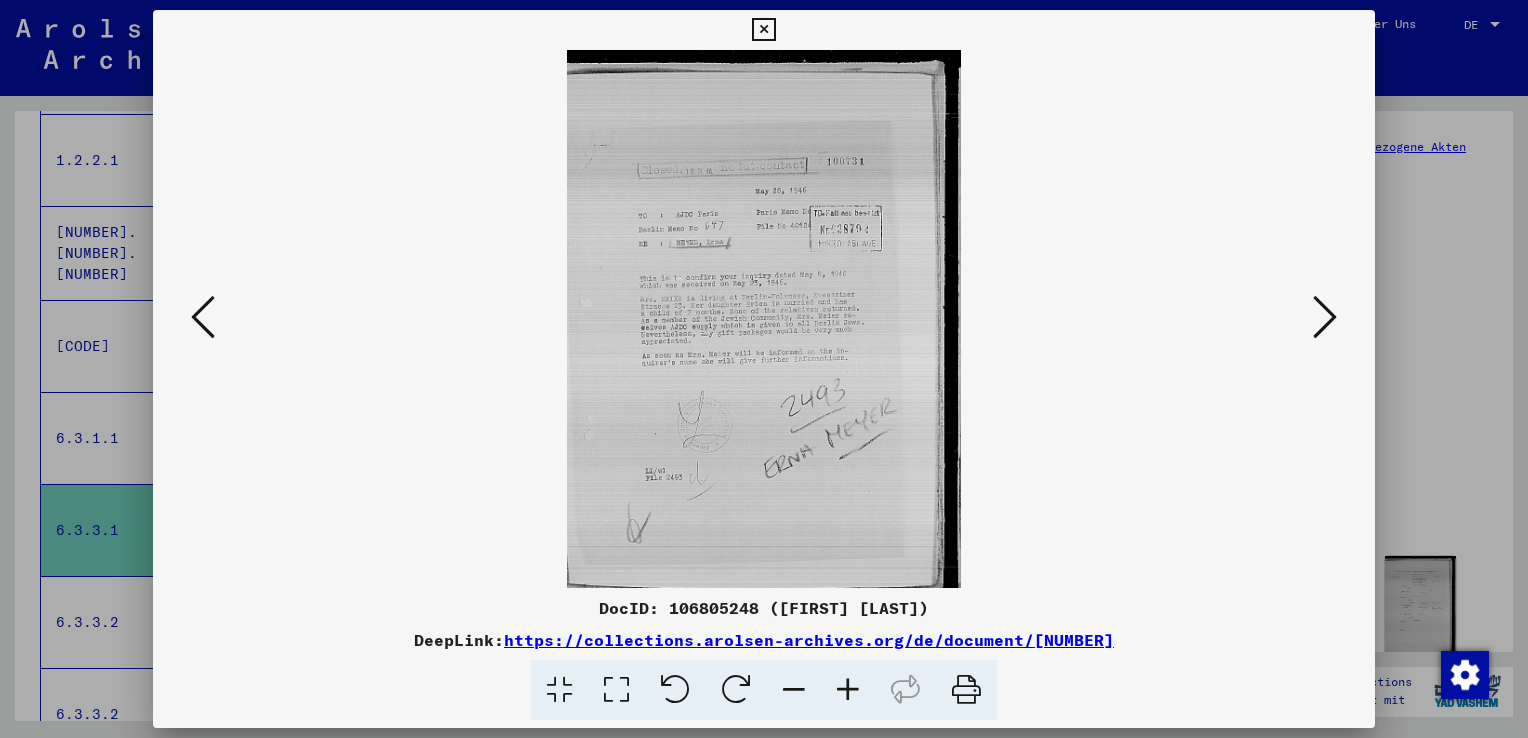 click at bounding box center [1325, 317] 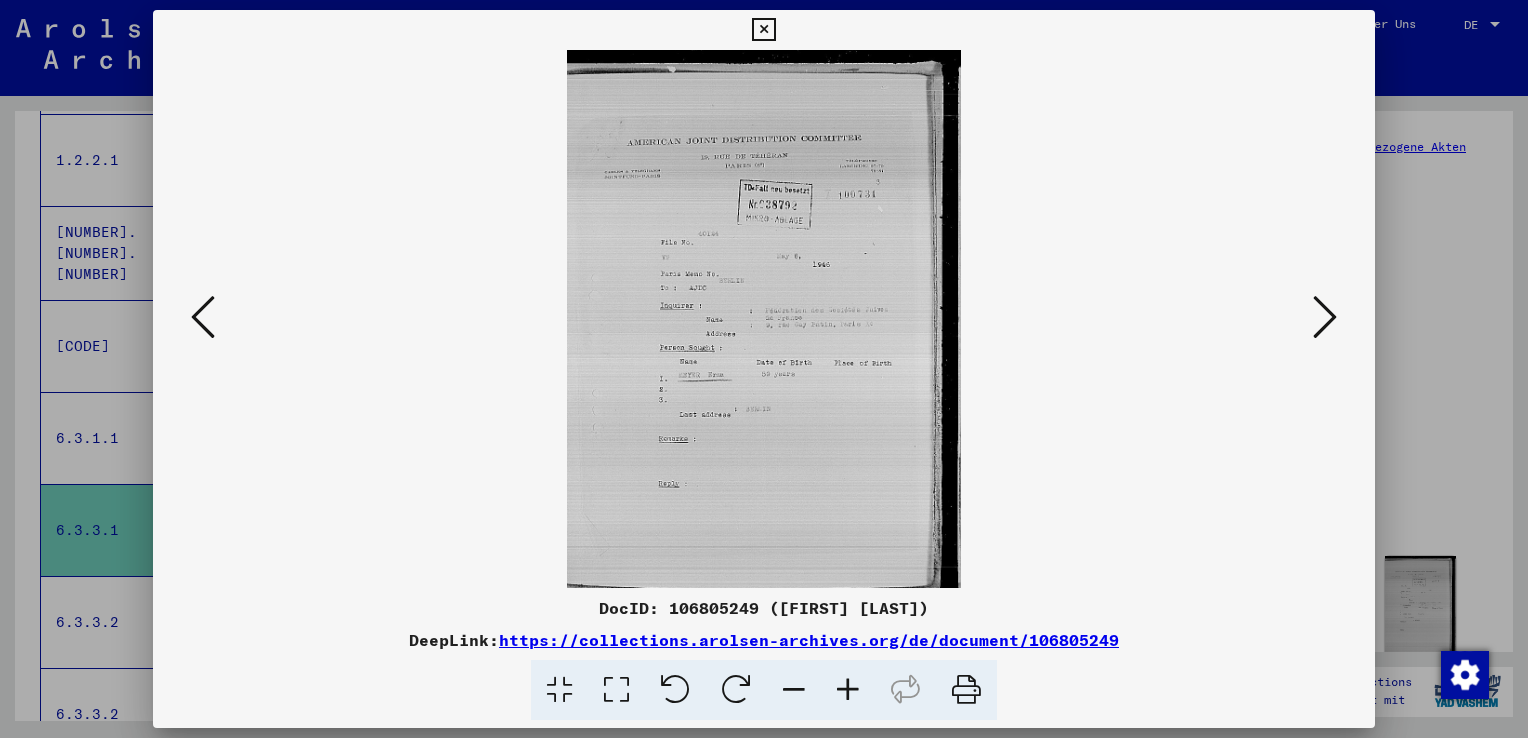 click at bounding box center (763, 30) 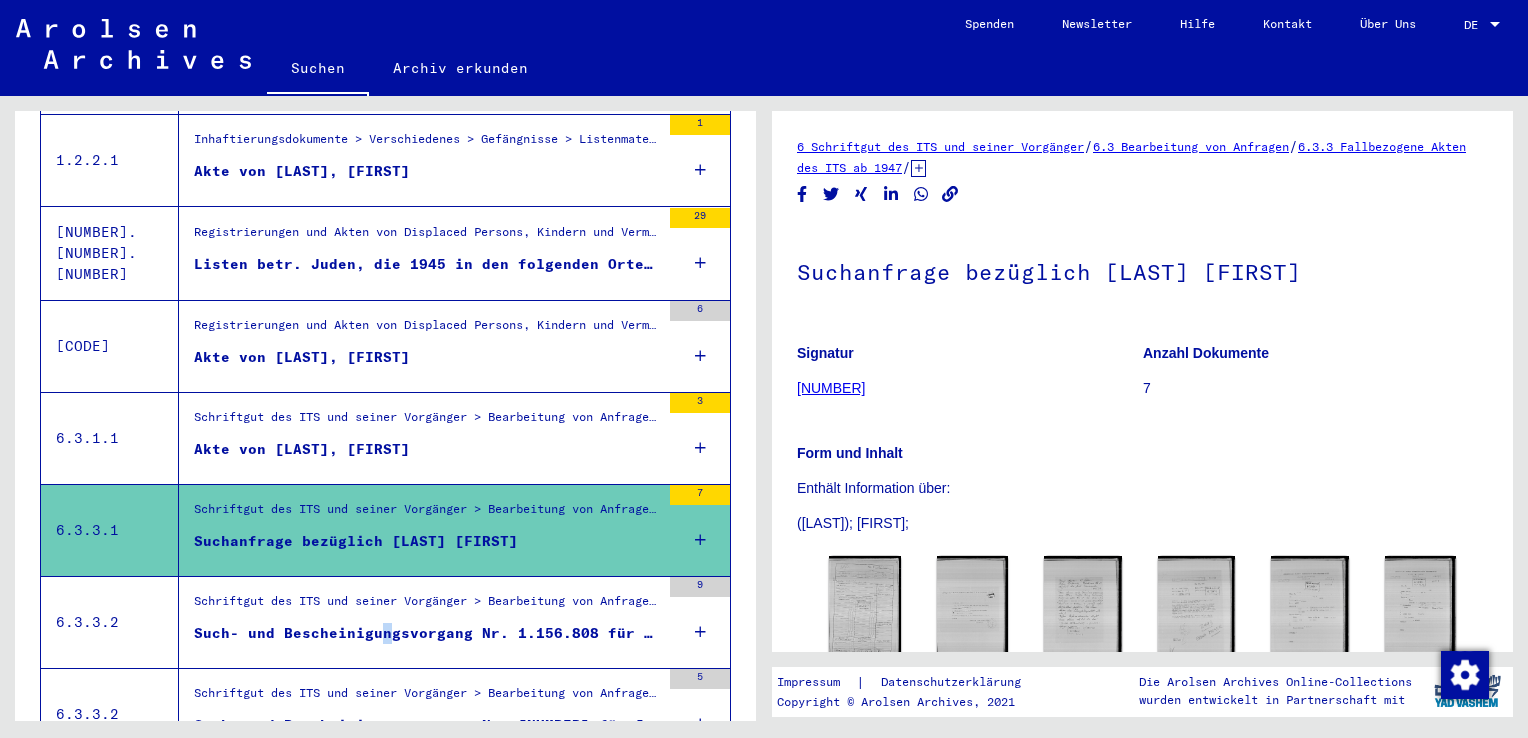 click on "Such- und Bescheinigungsvorgang Nr. 1.156.808 für [LAST], [FIRST]" at bounding box center (427, 633) 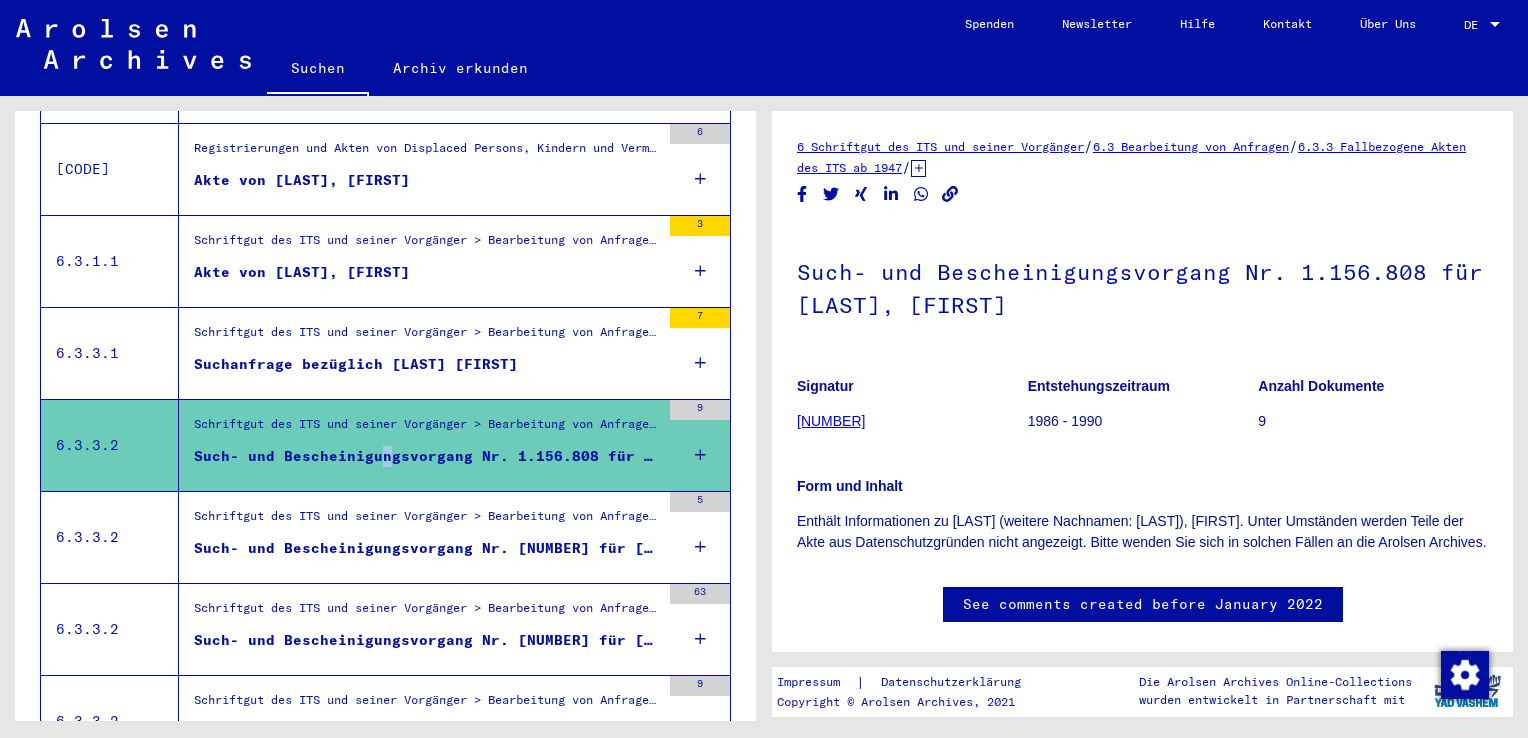scroll, scrollTop: 700, scrollLeft: 0, axis: vertical 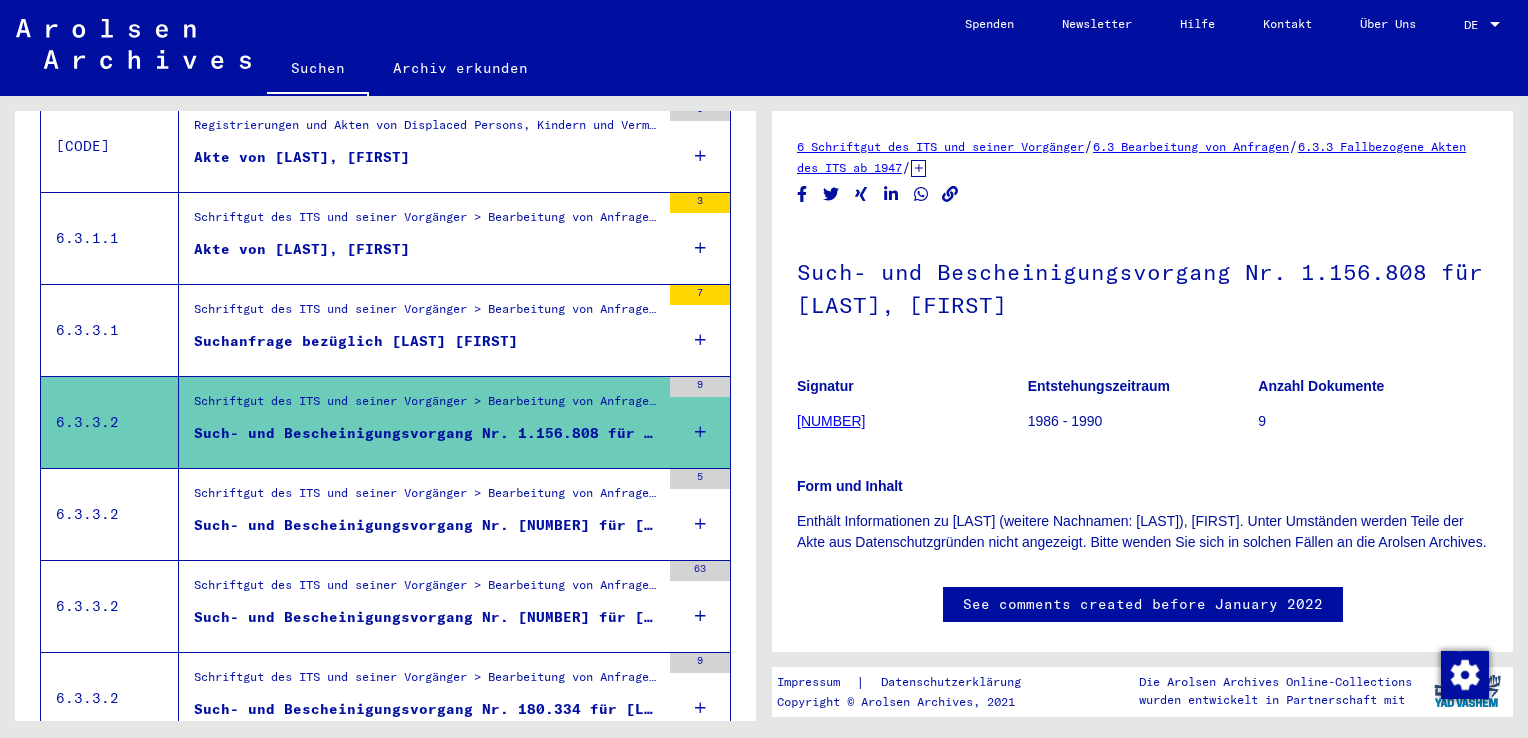 click on "Such- und Bescheinigungsvorgang Nr. [NUMBER] für [LAST], [FIRST] geboren [DATE]" at bounding box center [427, 525] 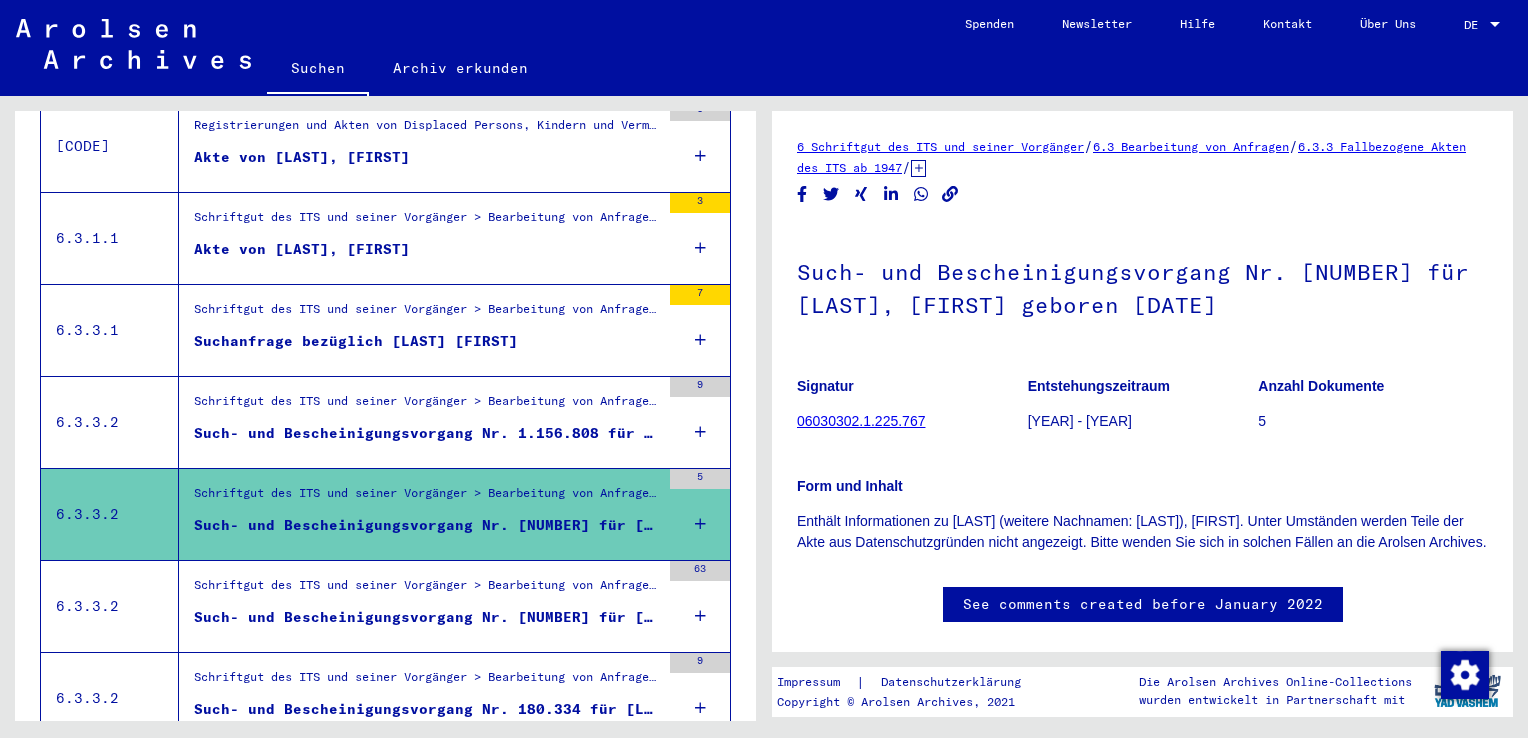 scroll, scrollTop: 0, scrollLeft: 0, axis: both 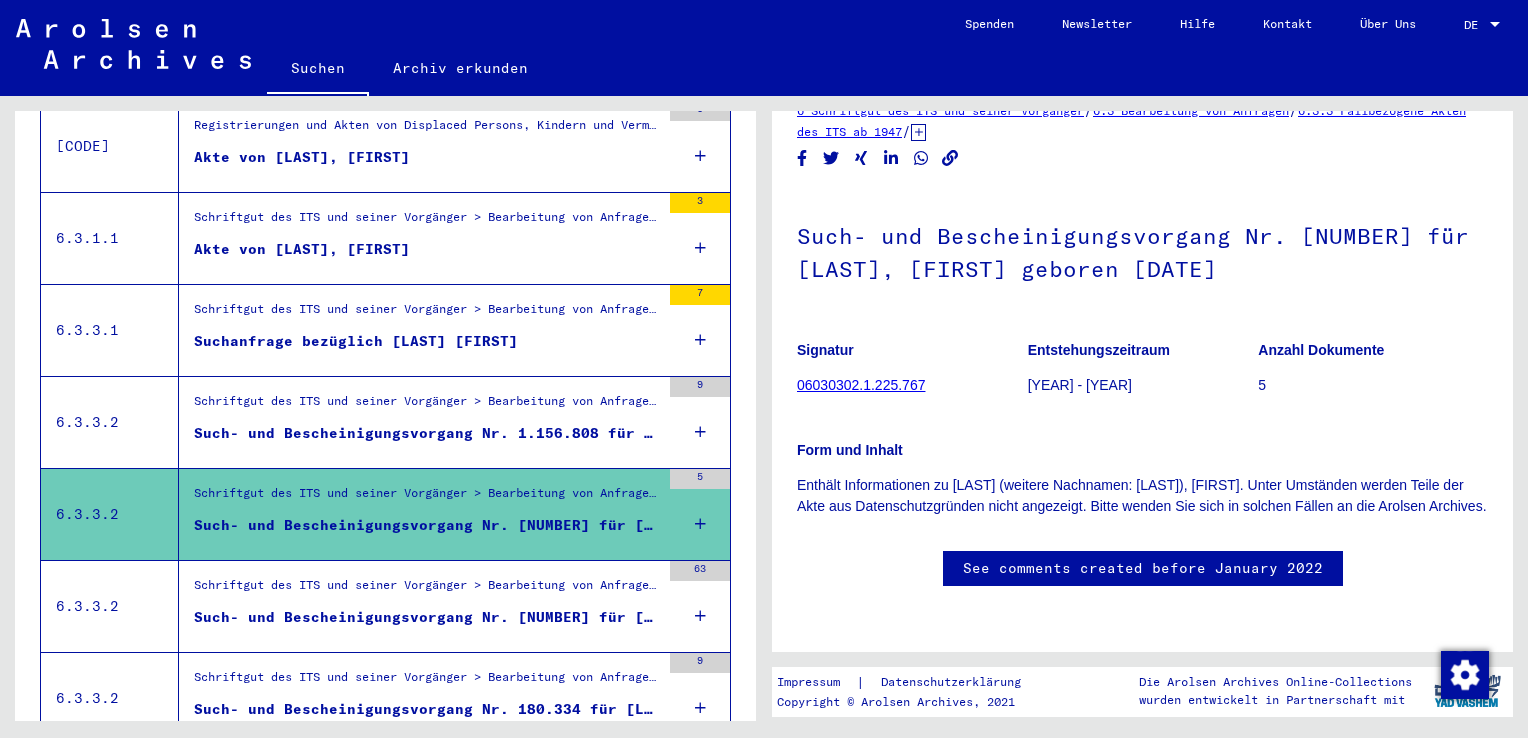 click on "Such- und Bescheinigungsvorgang Nr. [NUMBER] für [LAST], [FIRST] geboren [DATE]" at bounding box center [427, 617] 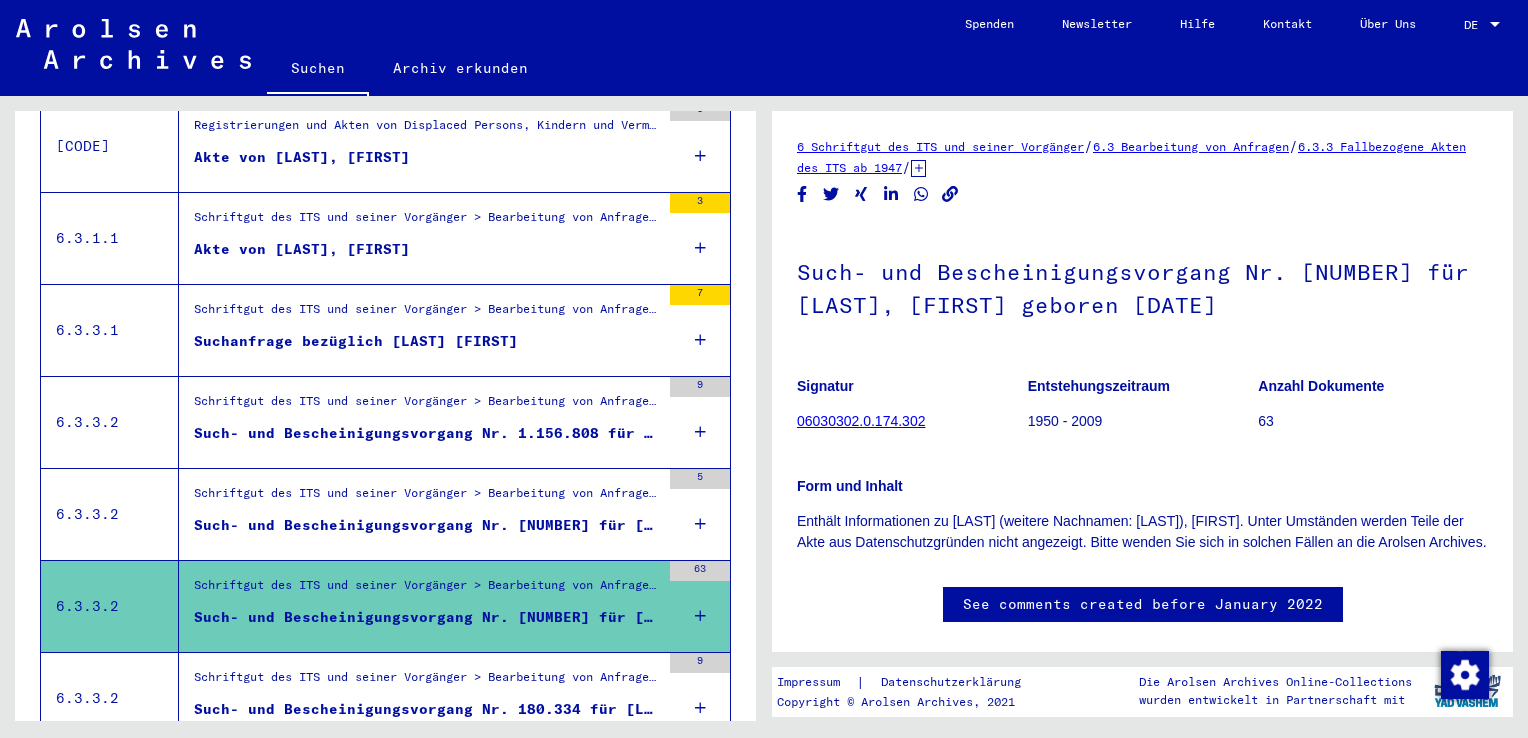scroll, scrollTop: 0, scrollLeft: 0, axis: both 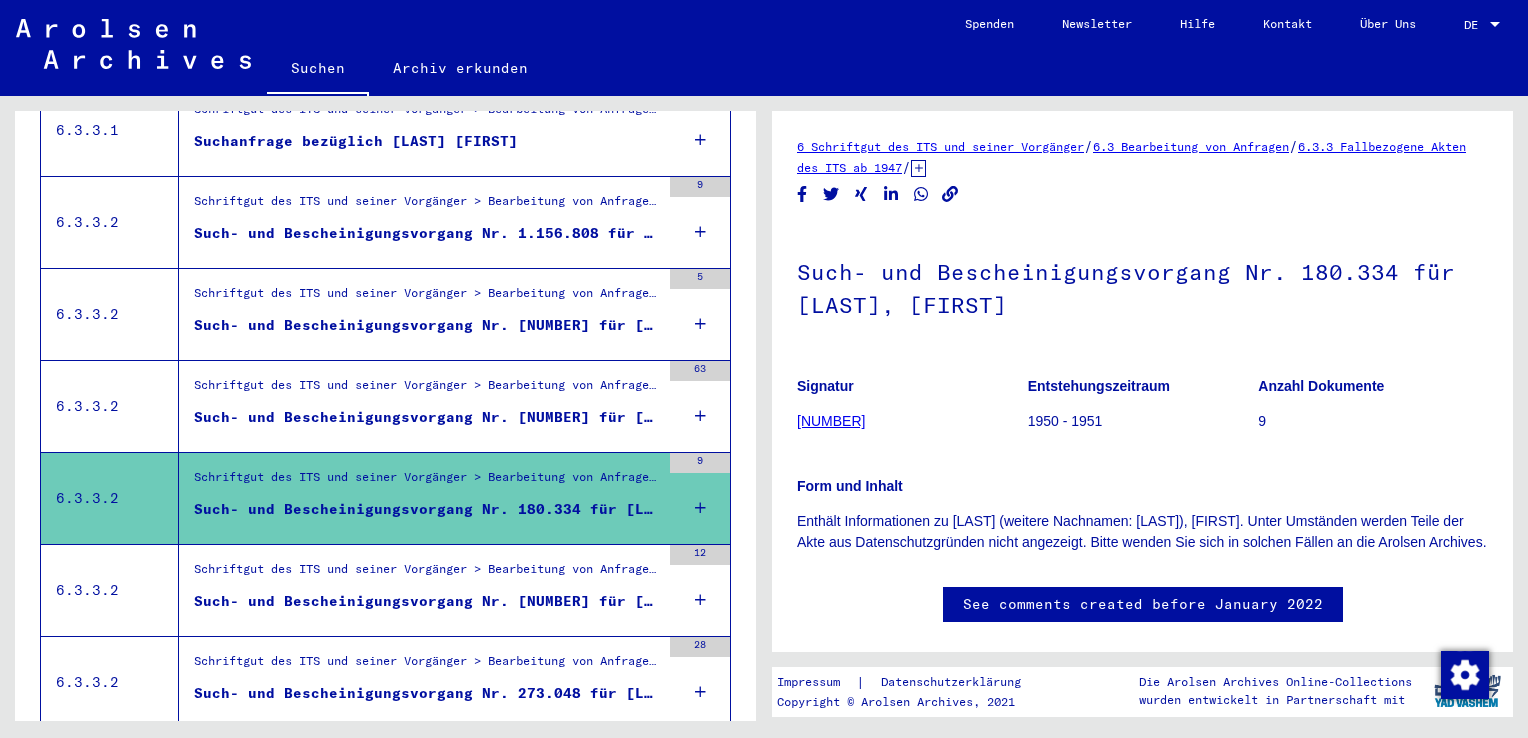 click on "Such- und Bescheinigungsvorgang Nr. [NUMBER] für [LAST], [FIRST] geboren [DATE]" at bounding box center [427, 601] 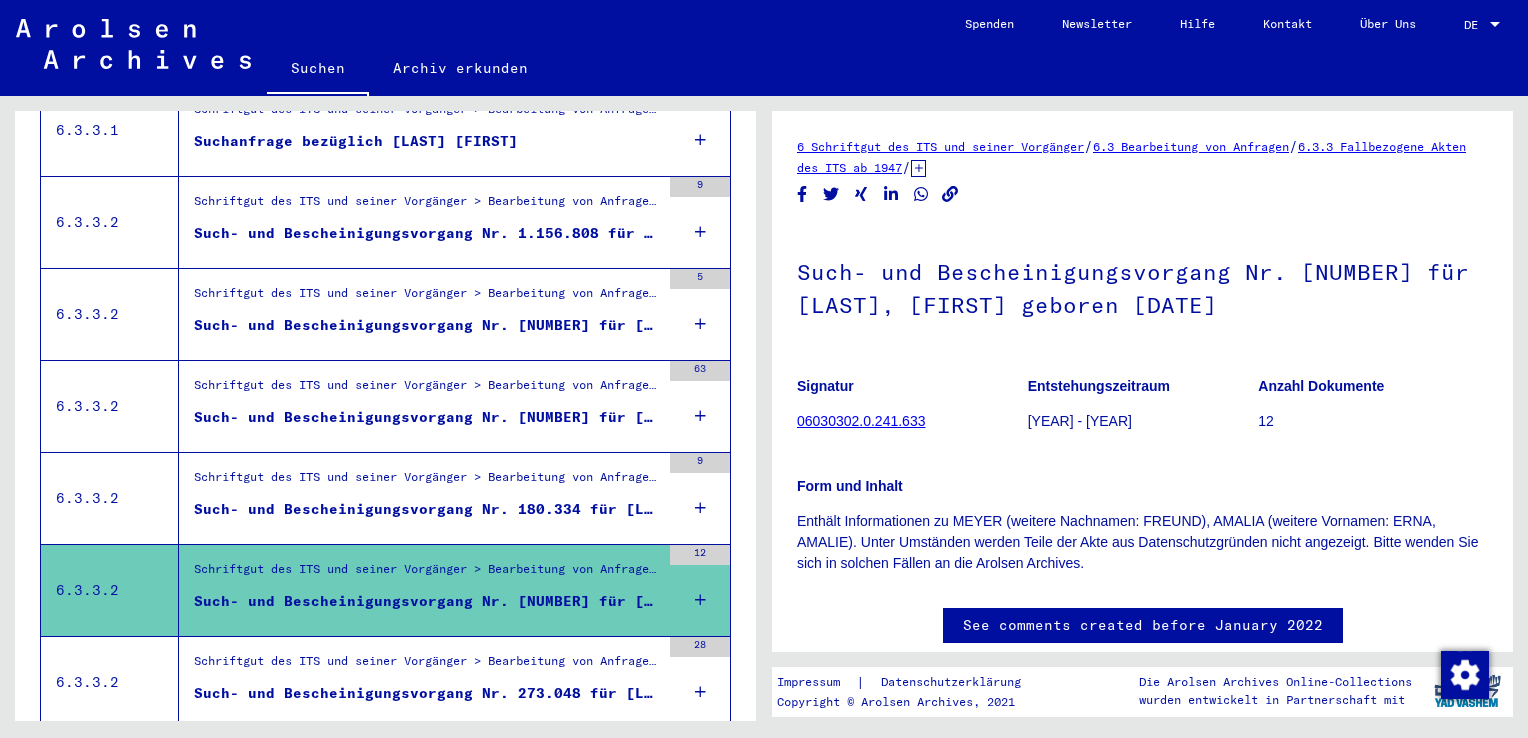 scroll, scrollTop: 0, scrollLeft: 0, axis: both 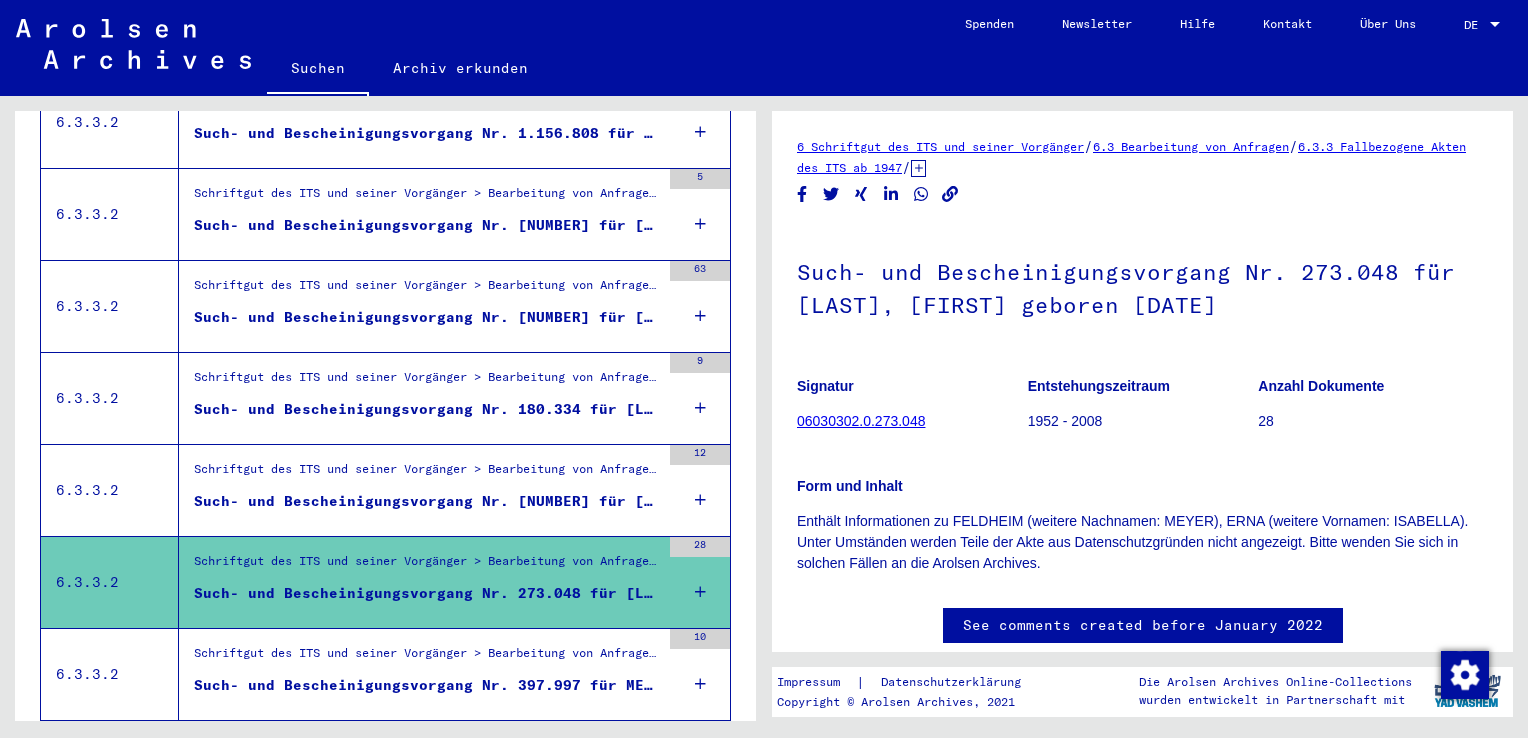 click on "Such- und Bescheinigungsvorgang Nr. 397.997 für MEYER, ERNA geboren 08.06.1907" at bounding box center [427, 685] 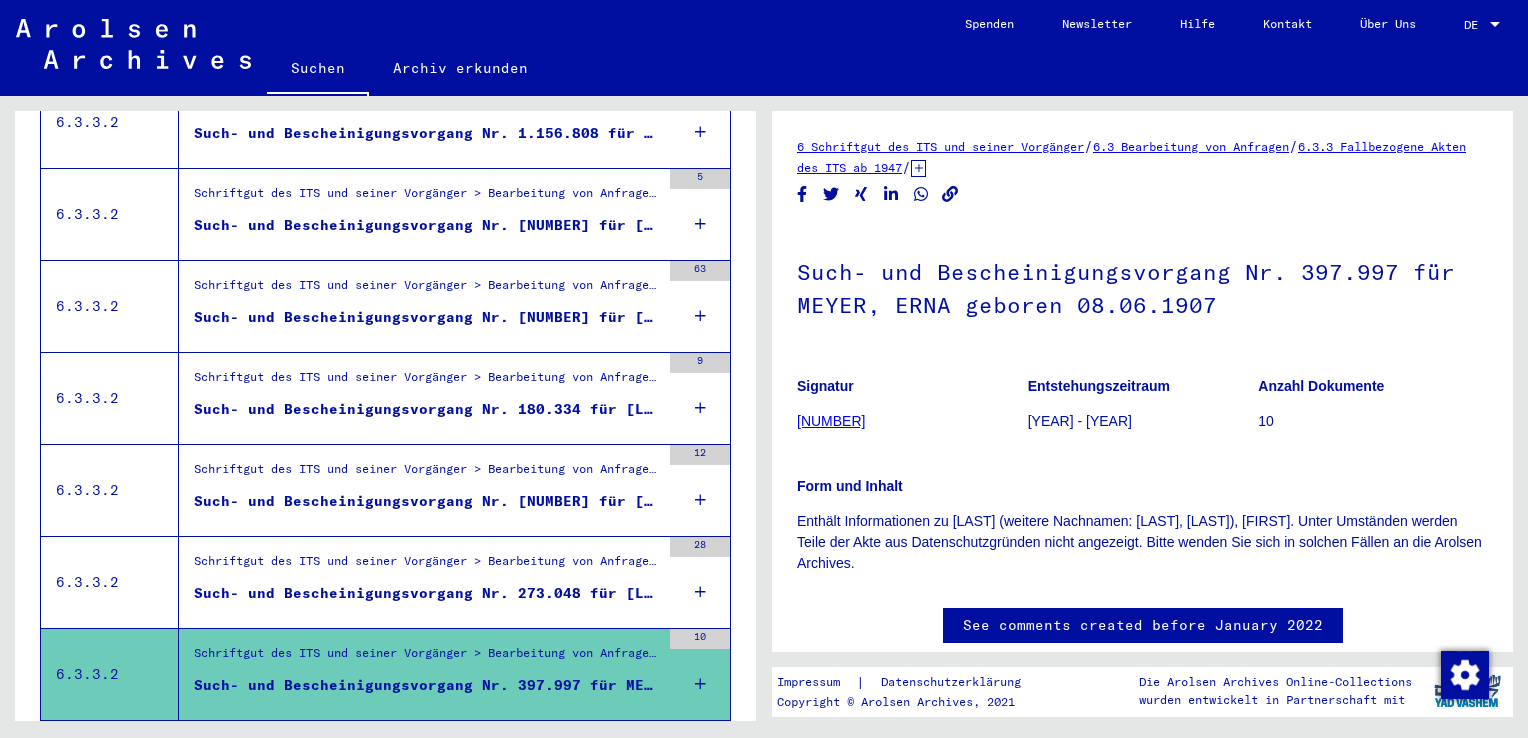 scroll, scrollTop: 0, scrollLeft: 0, axis: both 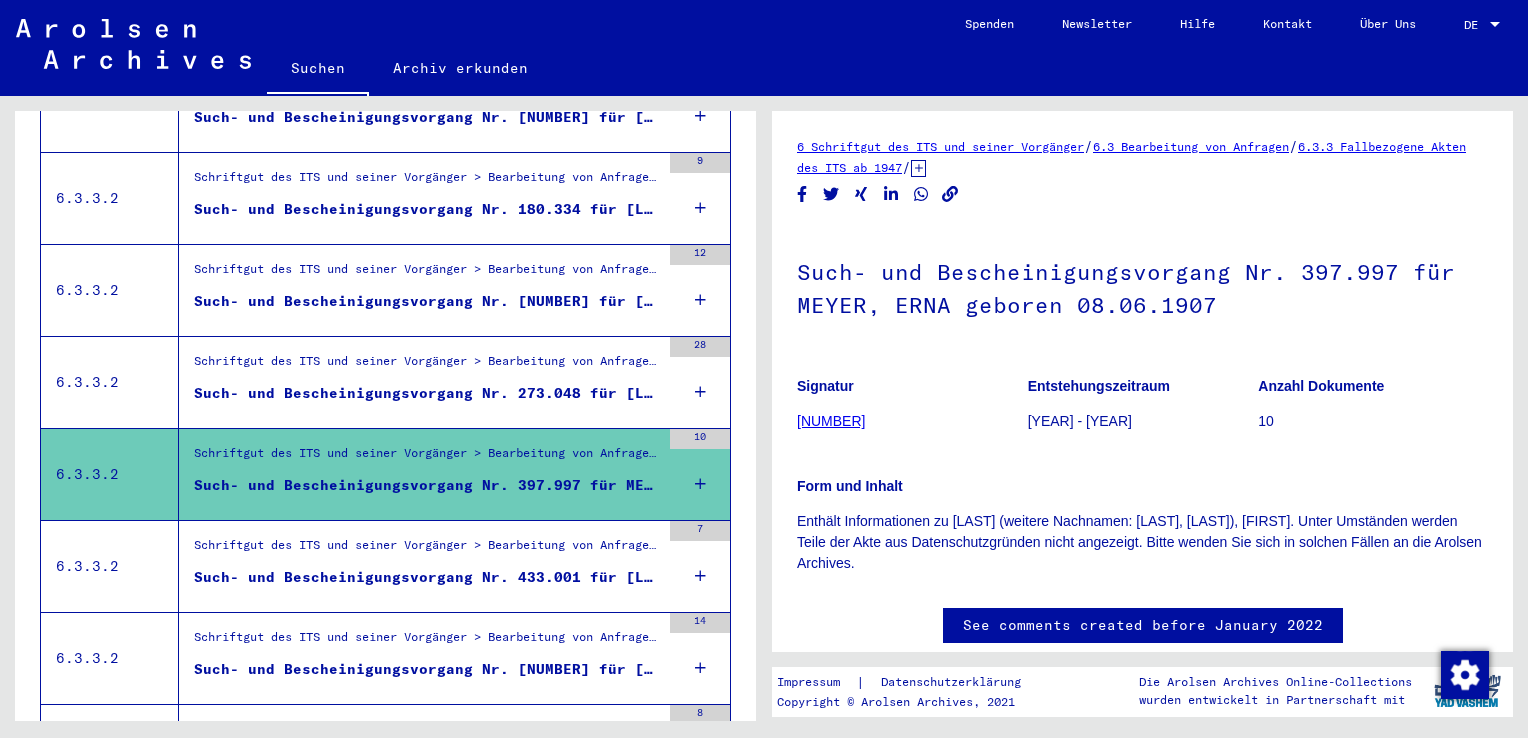 click on "Such- und Bescheinigungsvorgang Nr. 433.001 für [LAST], [FIRST] geboren [DATE]" at bounding box center [427, 577] 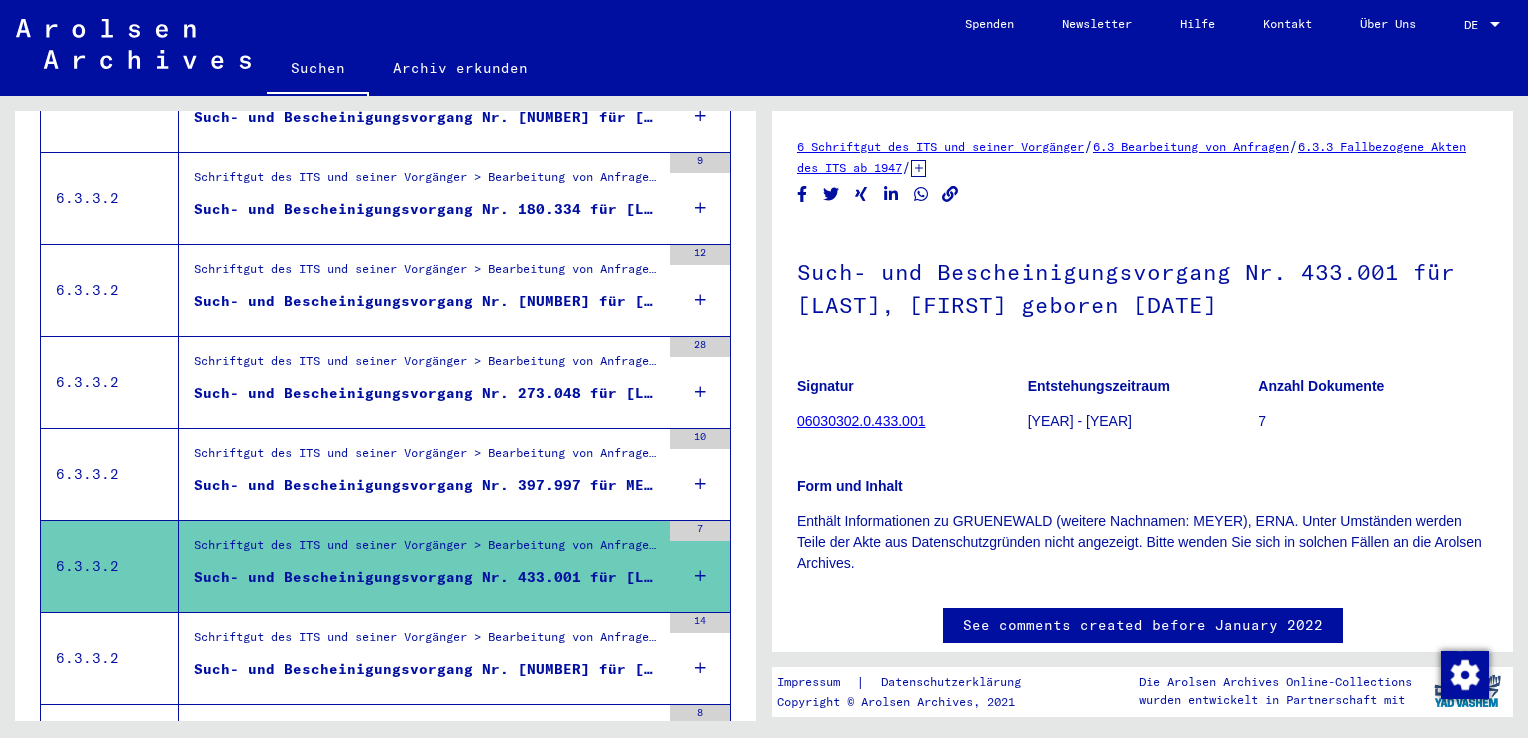 scroll, scrollTop: 0, scrollLeft: 0, axis: both 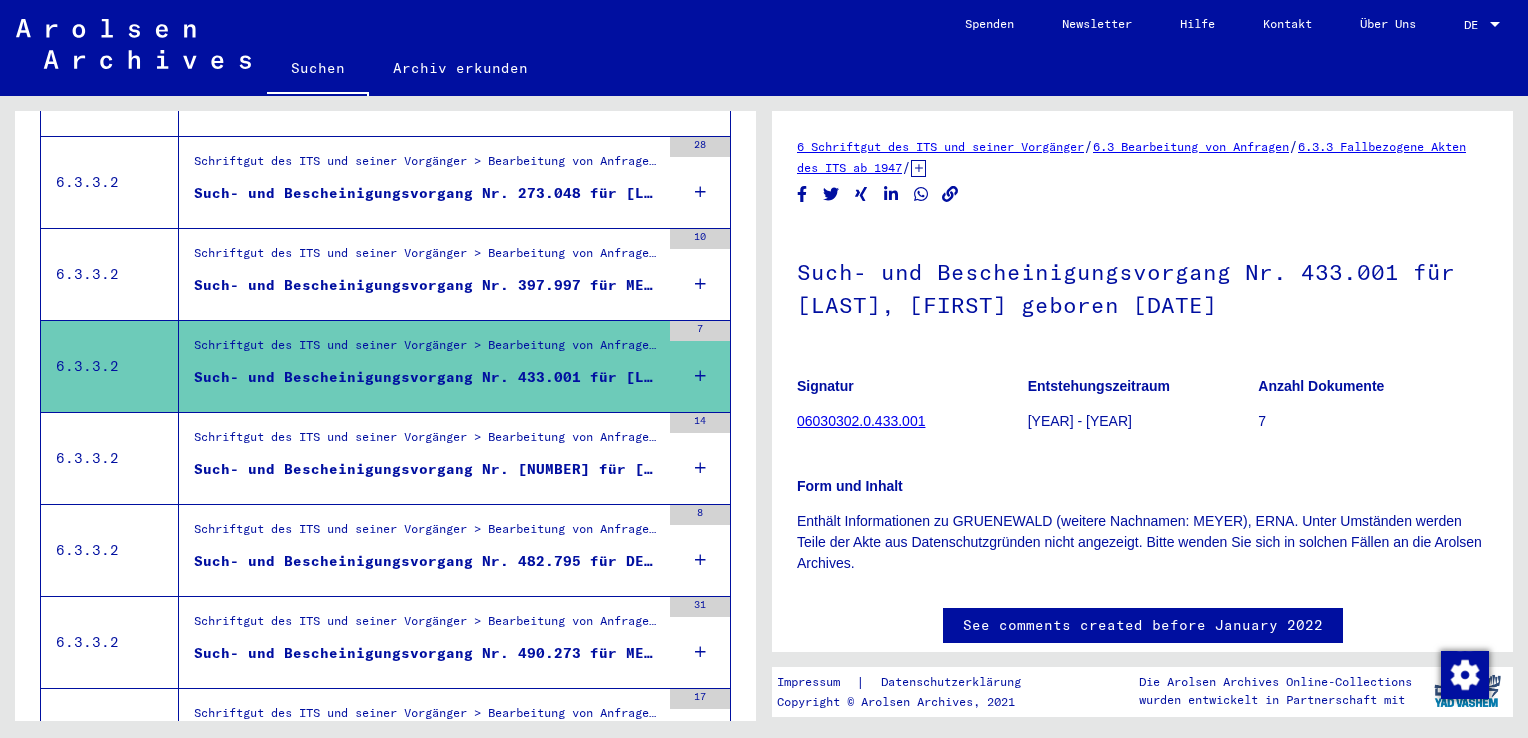 click on "Such- und Bescheinigungsvorgang Nr. [NUMBER] für [LAST], [FIRST] geboren [DATE]" at bounding box center (427, 469) 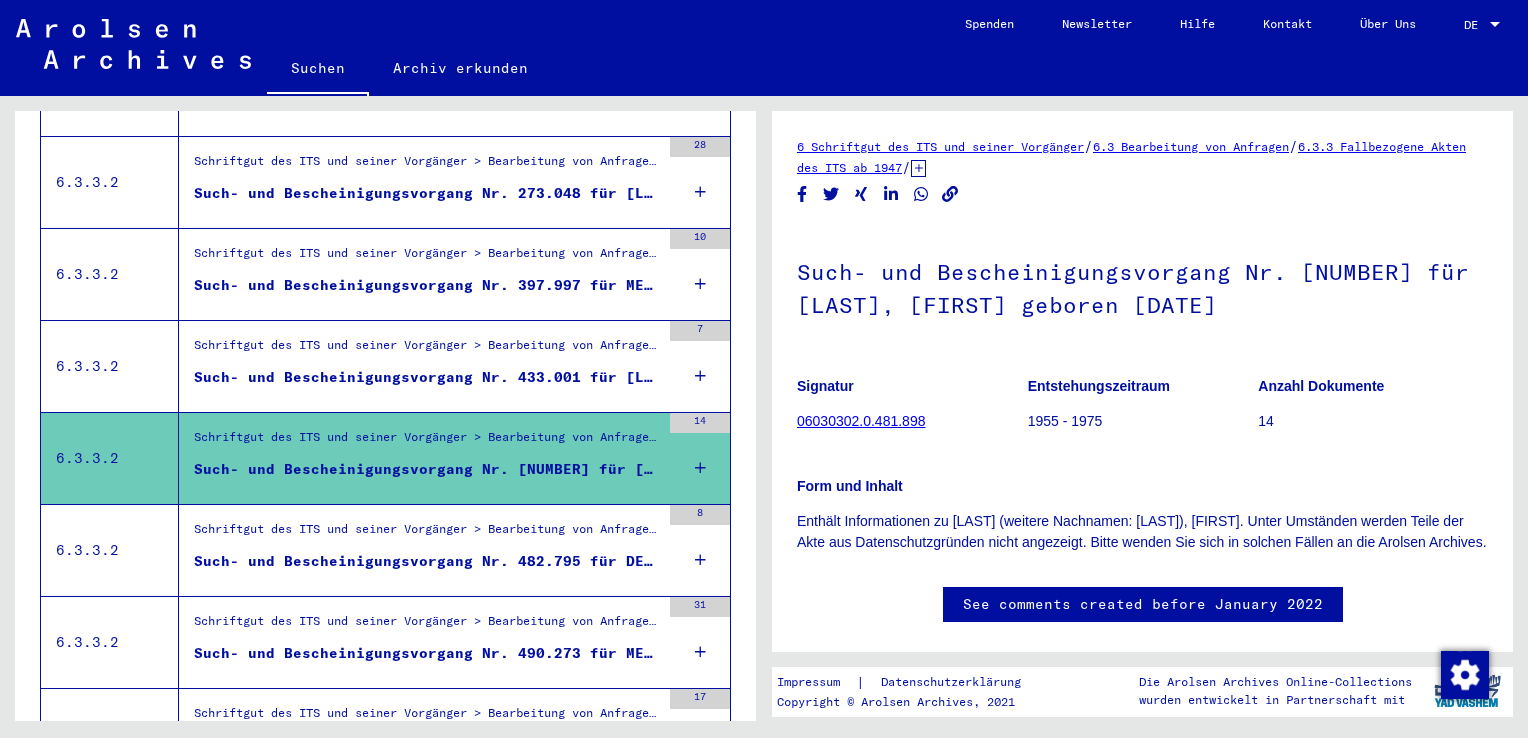 scroll, scrollTop: 0, scrollLeft: 0, axis: both 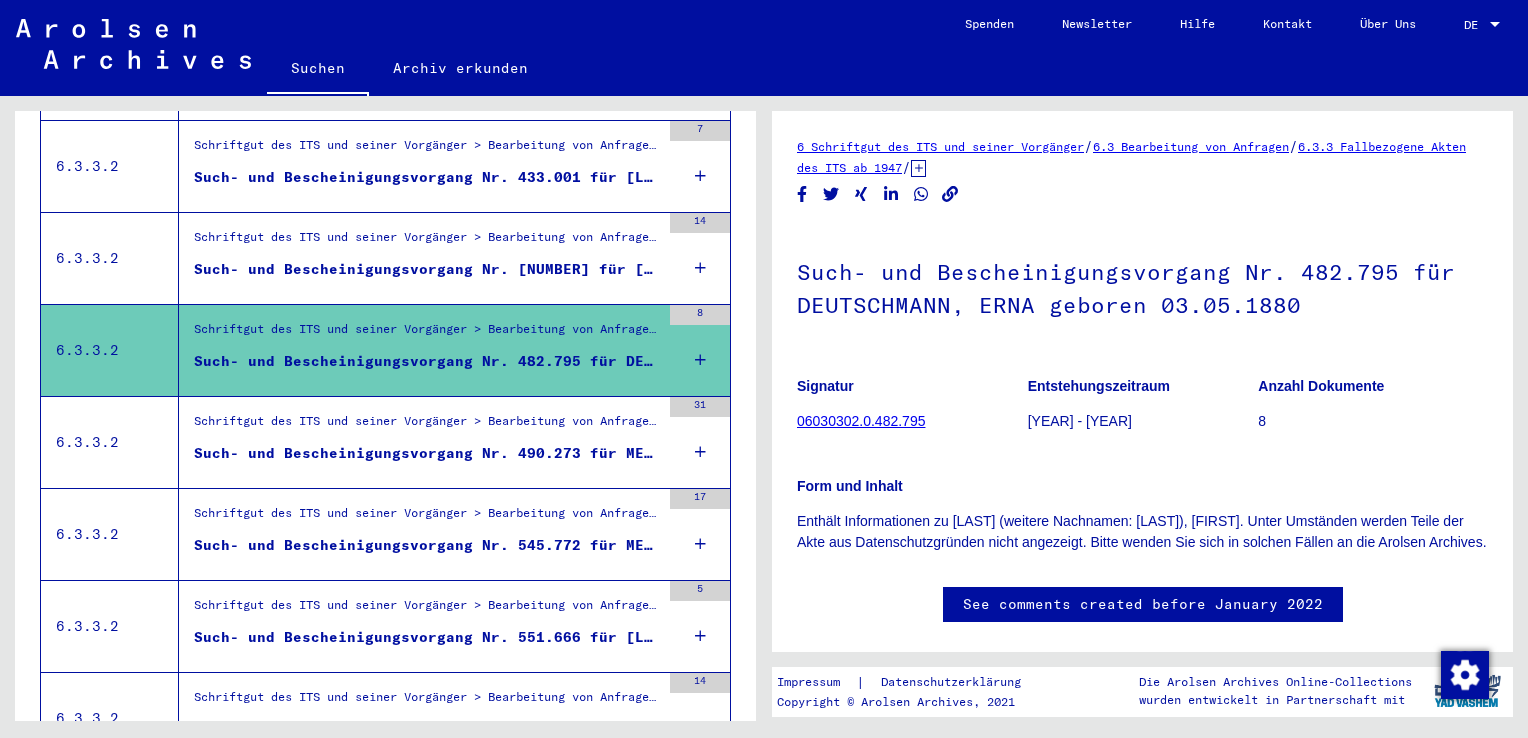 click on "Such- und Bescheinigungsvorgang Nr. 490.273 für MEYER, ERNA" at bounding box center (427, 453) 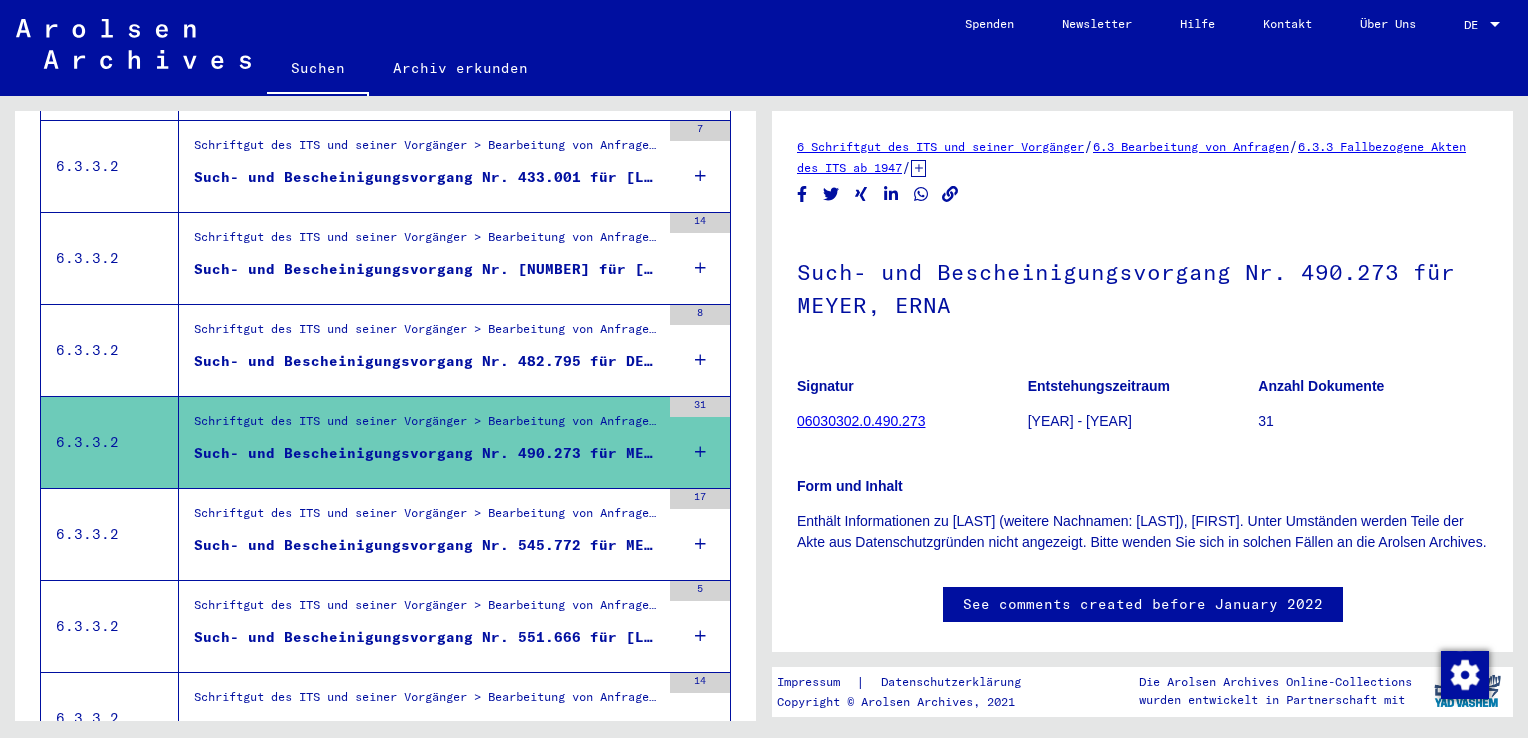 scroll, scrollTop: 0, scrollLeft: 0, axis: both 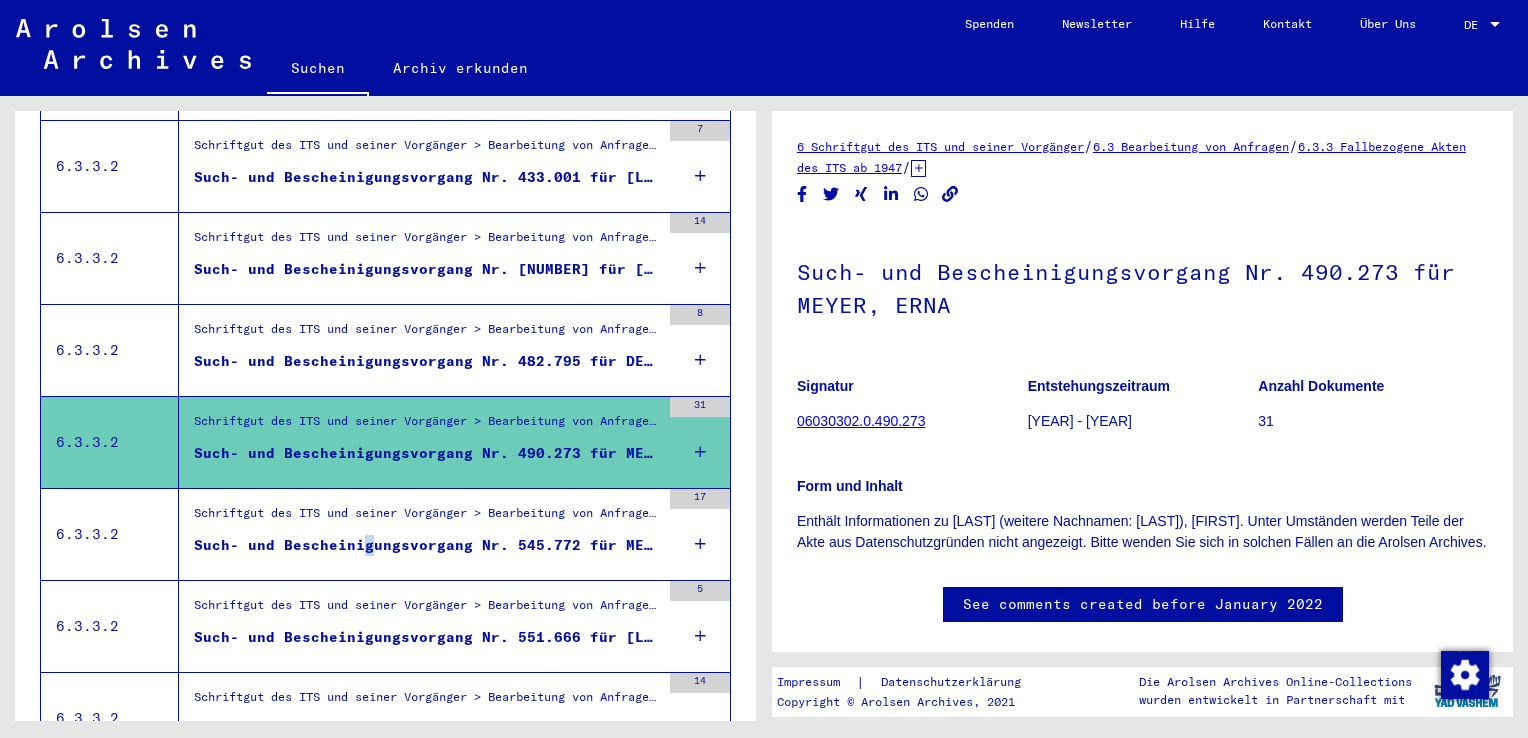 click on "Such- und Bescheinigungsvorgang Nr. 545.772 für MEYER, ERNA geboren 12.05.1923" at bounding box center [427, 545] 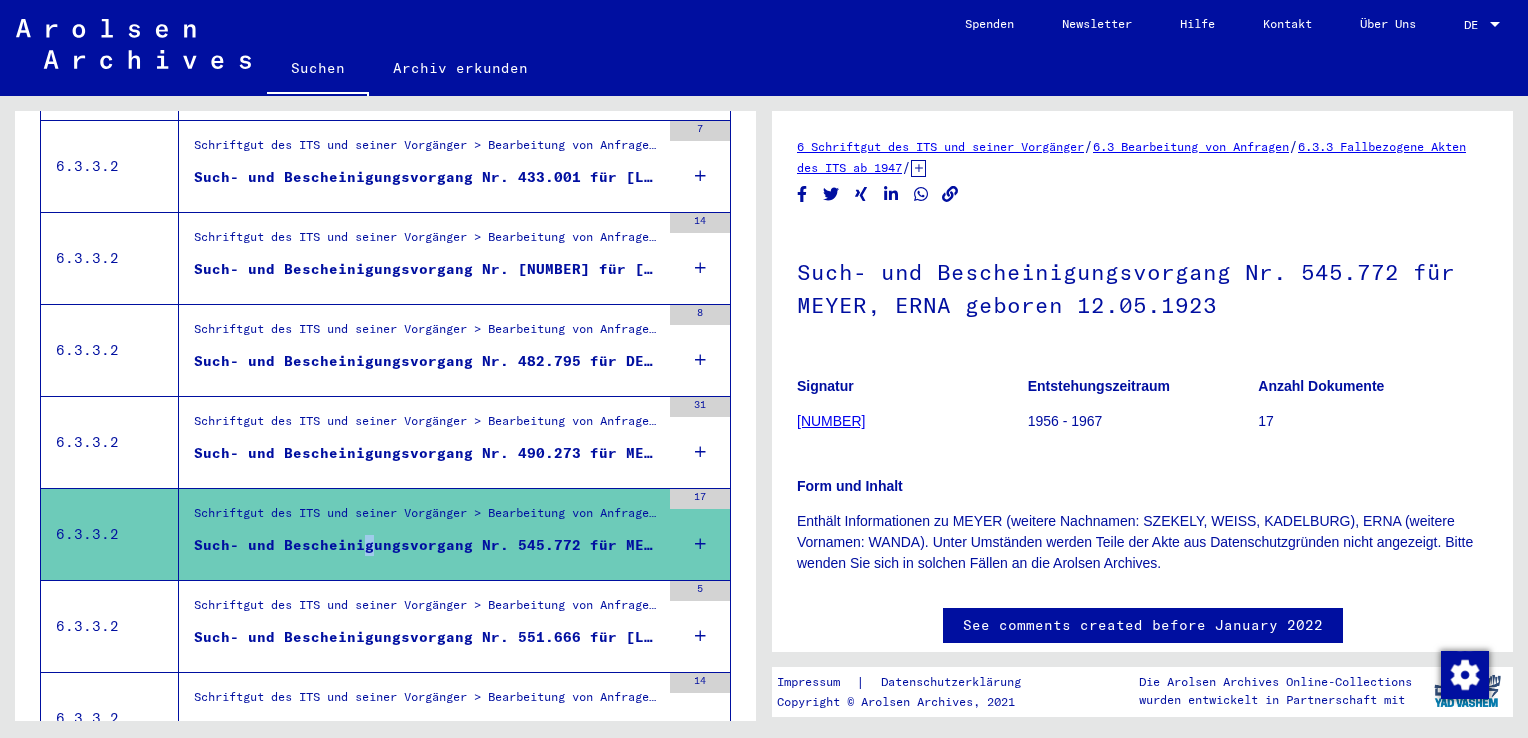 scroll, scrollTop: 0, scrollLeft: 0, axis: both 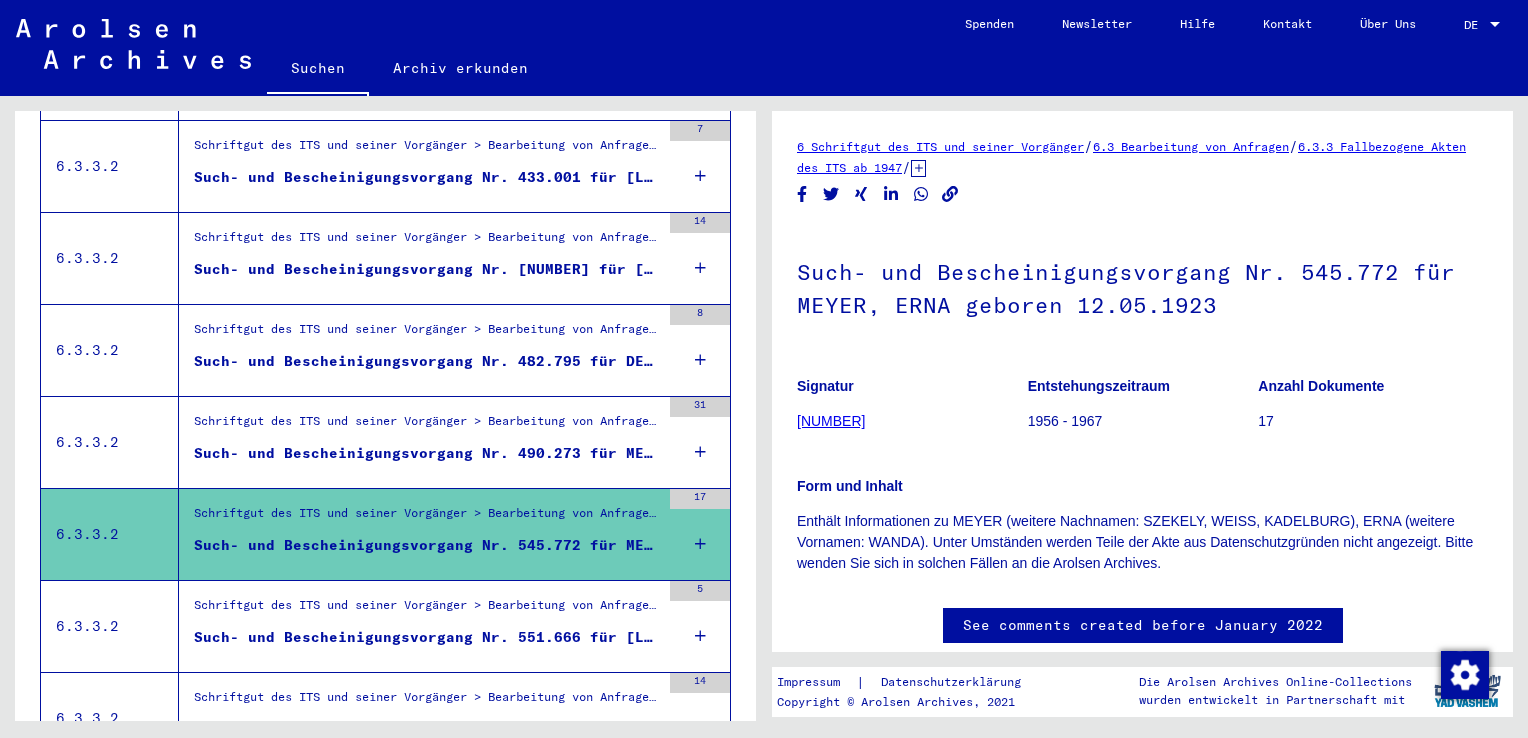 drag, startPoint x: 360, startPoint y: 506, endPoint x: 364, endPoint y: 605, distance: 99.08077 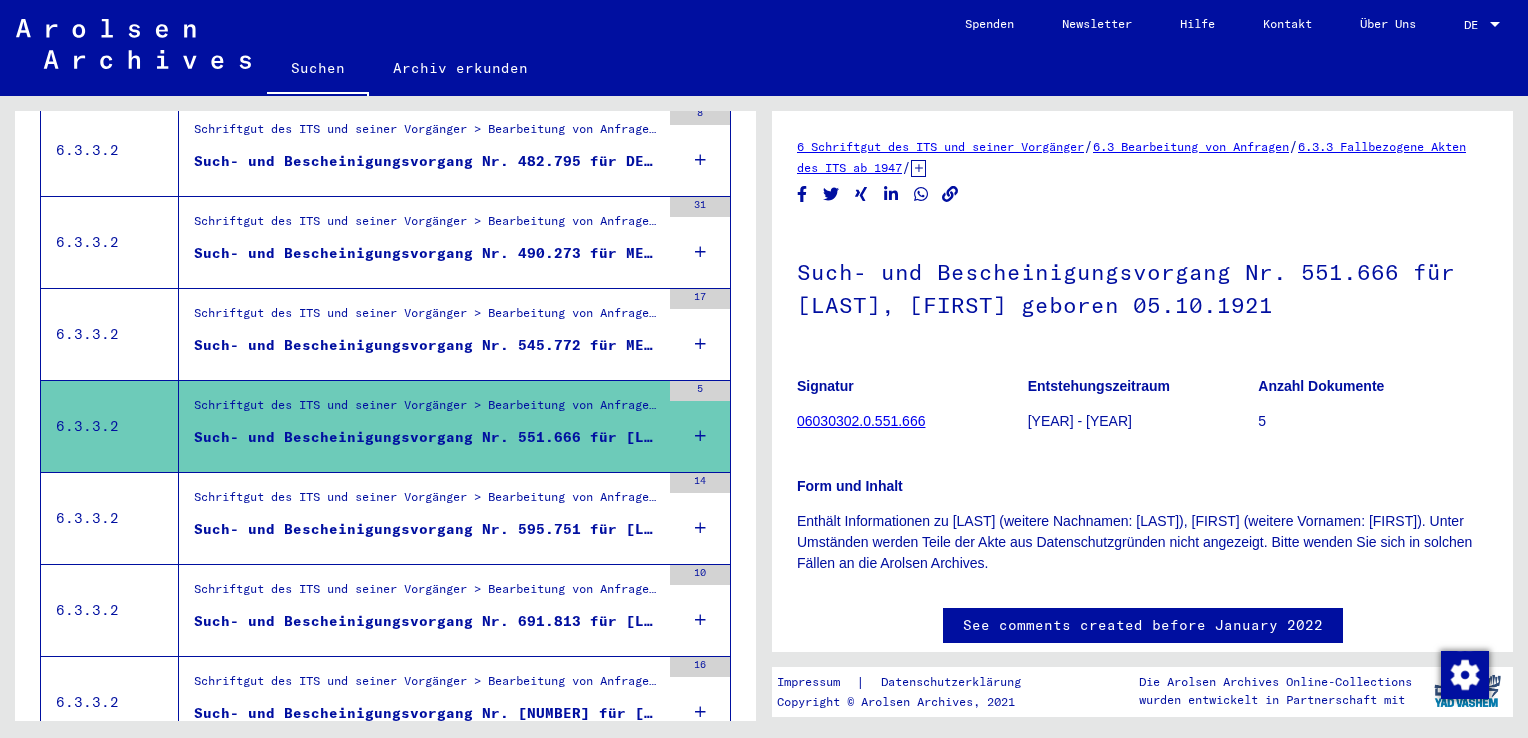 click on "Such- und Bescheinigungsvorgang Nr. 595.751 für [LAST], [FIRST] geboren [DATE] oder [DATE]" at bounding box center [427, 529] 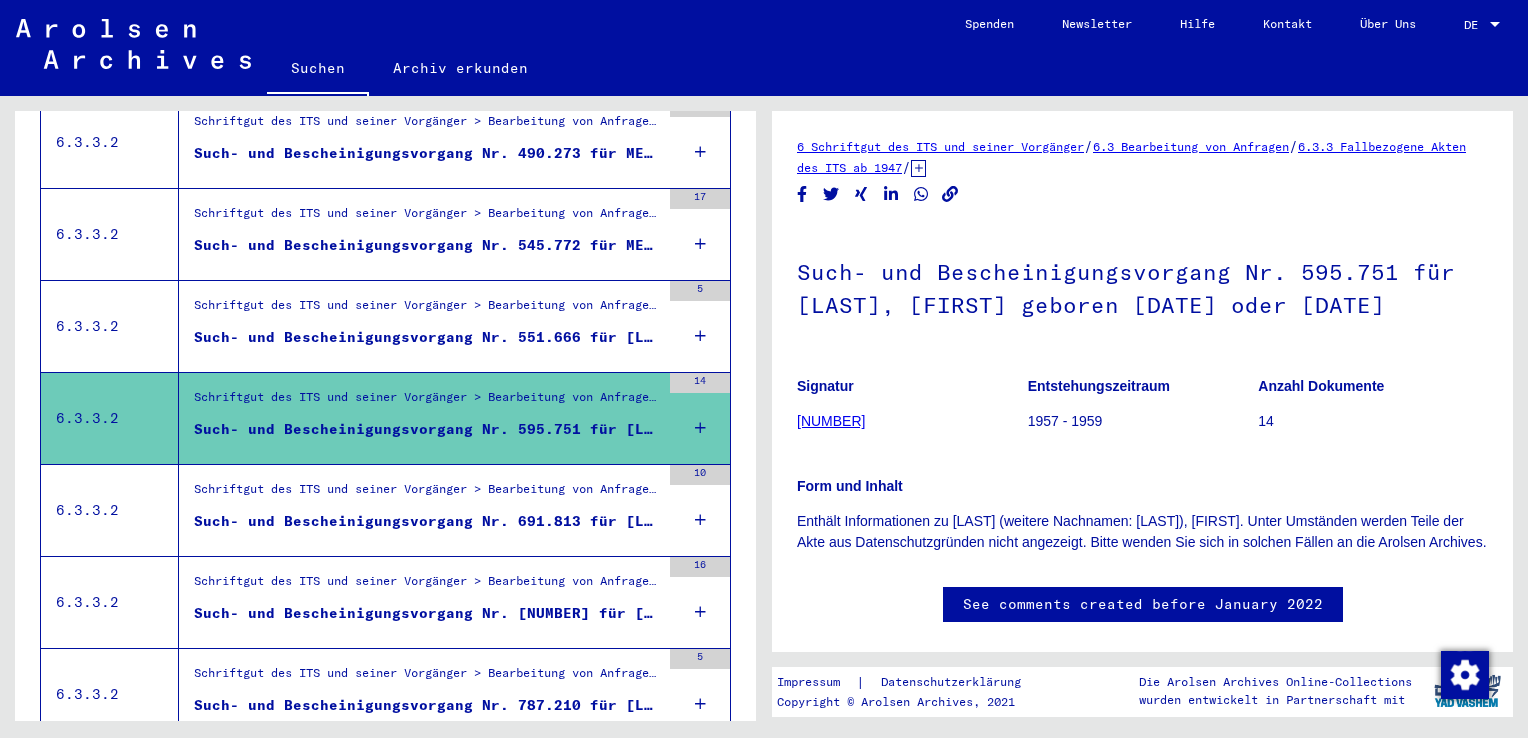 click on "Such- und Bescheinigungsvorgang Nr. 691.813 für [LAST], [FIRST] geboren [DATE]" at bounding box center (427, 521) 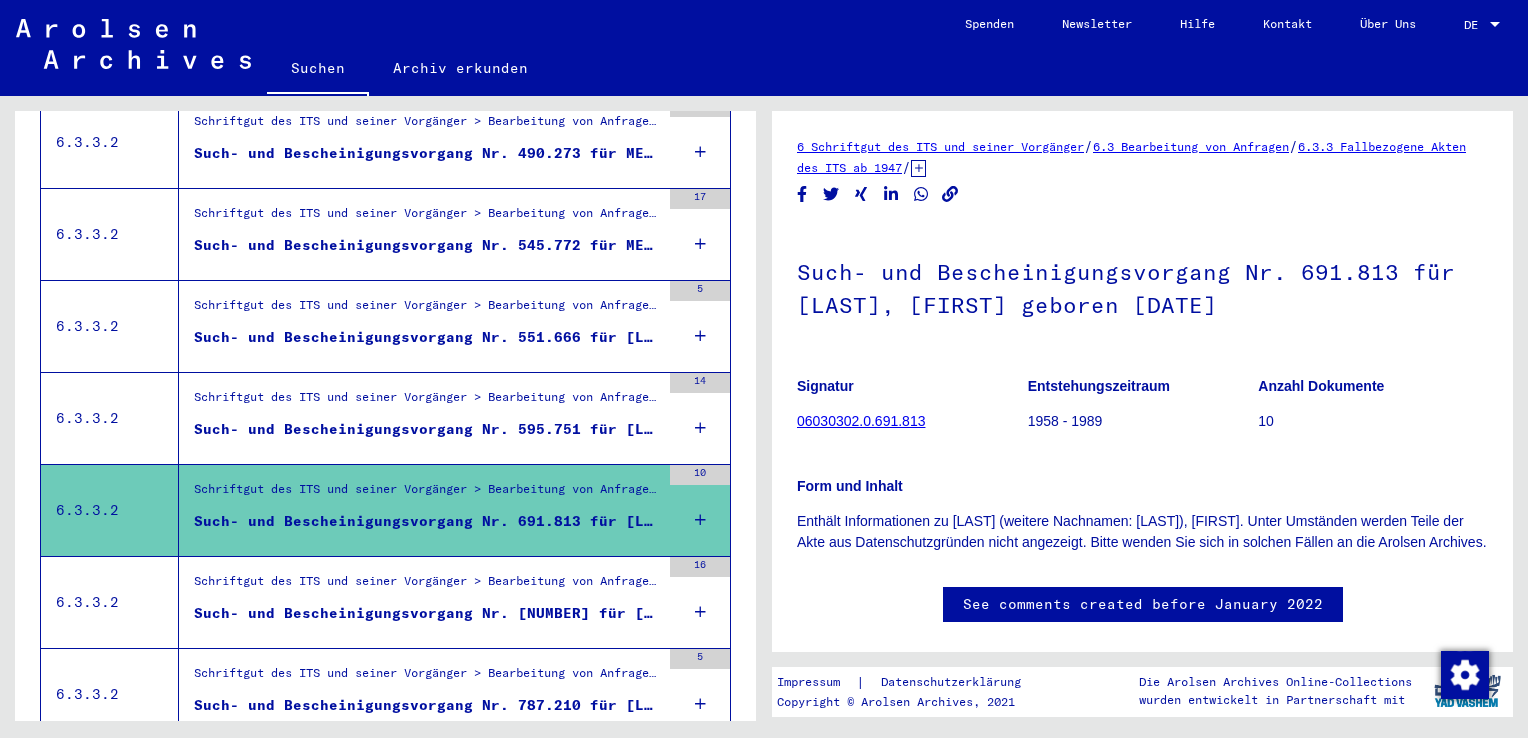 click on "Such- und Bescheinigungsvorgang Nr. [NUMBER] für [LAST], [FIRST] geboren [DATE]" at bounding box center [427, 613] 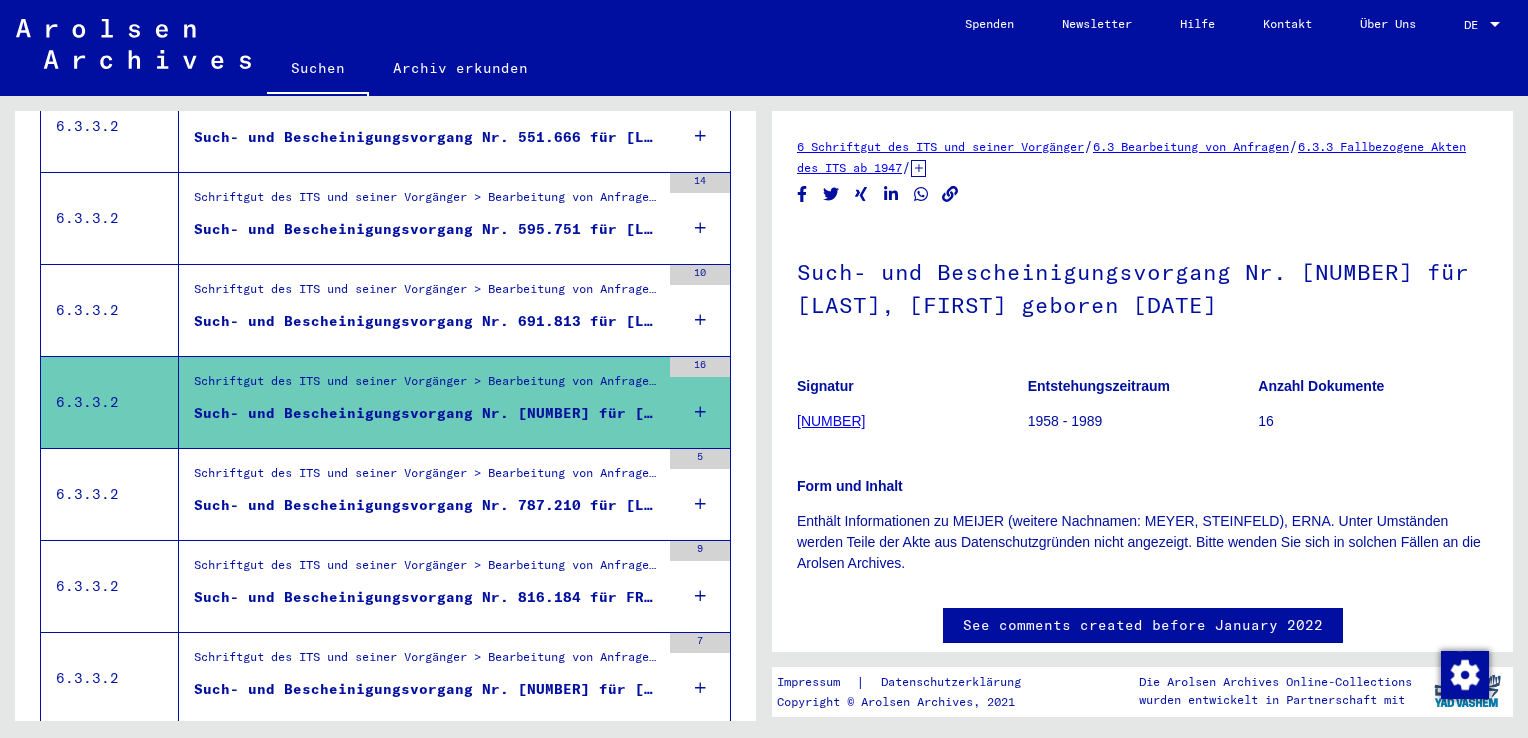click on "Such- und Bescheinigungsvorgang Nr. 787.210 für [LAST], [FIRST] geboren [DATE]" at bounding box center [427, 505] 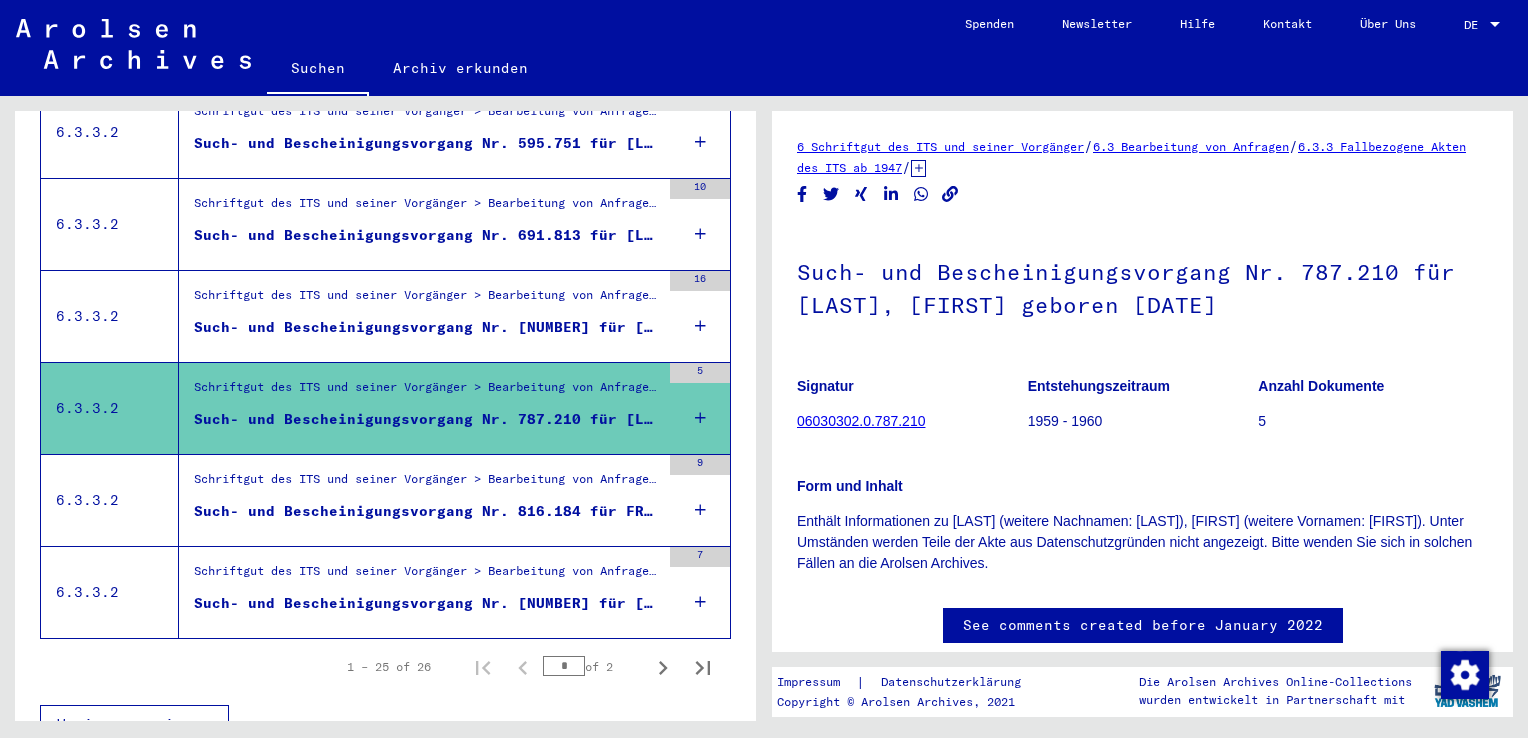 click on "Such- und Bescheinigungsvorgang Nr. 816.184 für FRÄNKEL, ERNA geboren 02.12.1898" at bounding box center (427, 511) 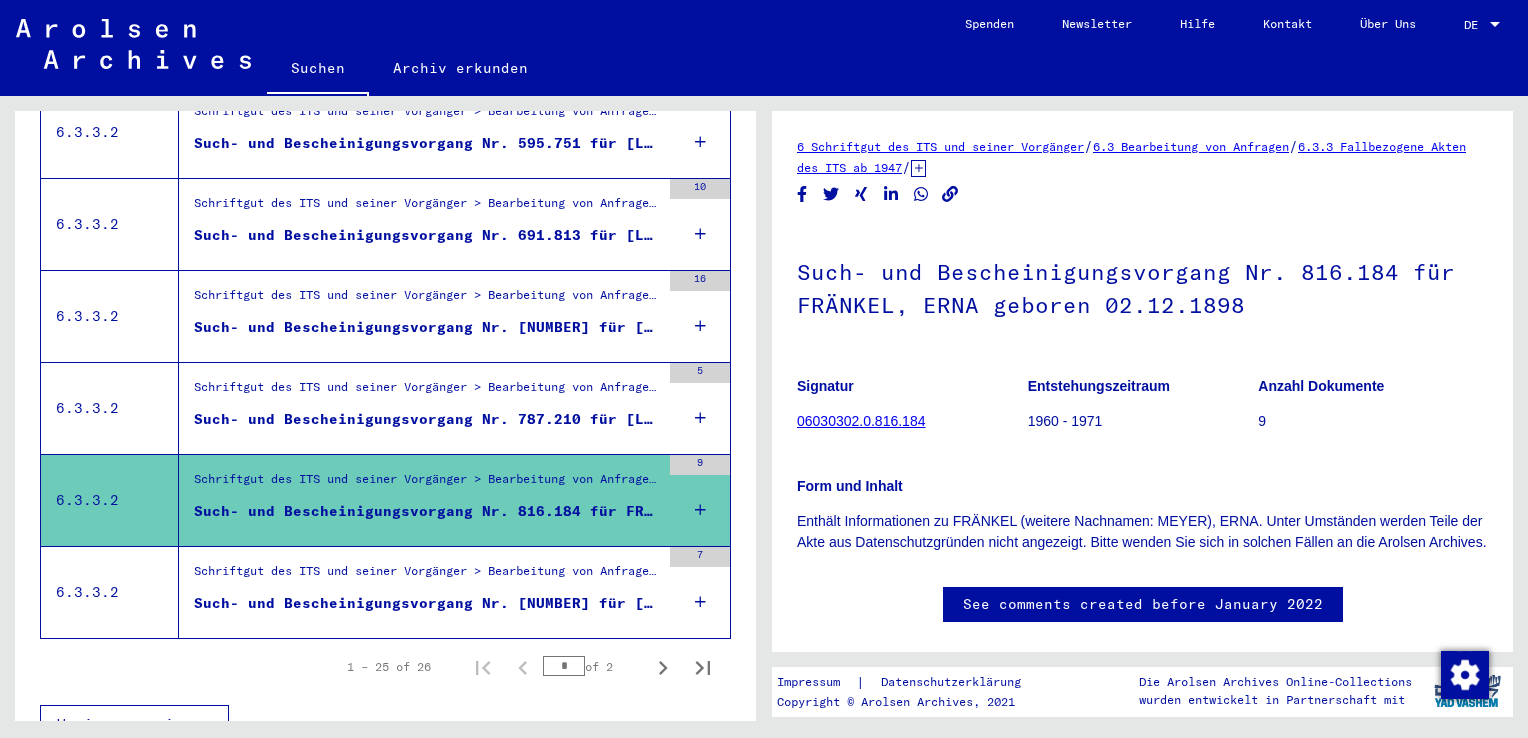 click on "Schriftgut des ITS und seiner Vorgänger > Bearbeitung von Anfragen > Fallbezogene Akten des ITS ab 1947 > T/D-Fallablage > Such- und Bescheinigungsvorgänge mit den (T/D-) Nummern von 1 bis 249.999 > Such- und Bescheinigungsvorgänge mit den (T/D-) Nummern von 99.000 bis 99.499" at bounding box center (427, 576) 